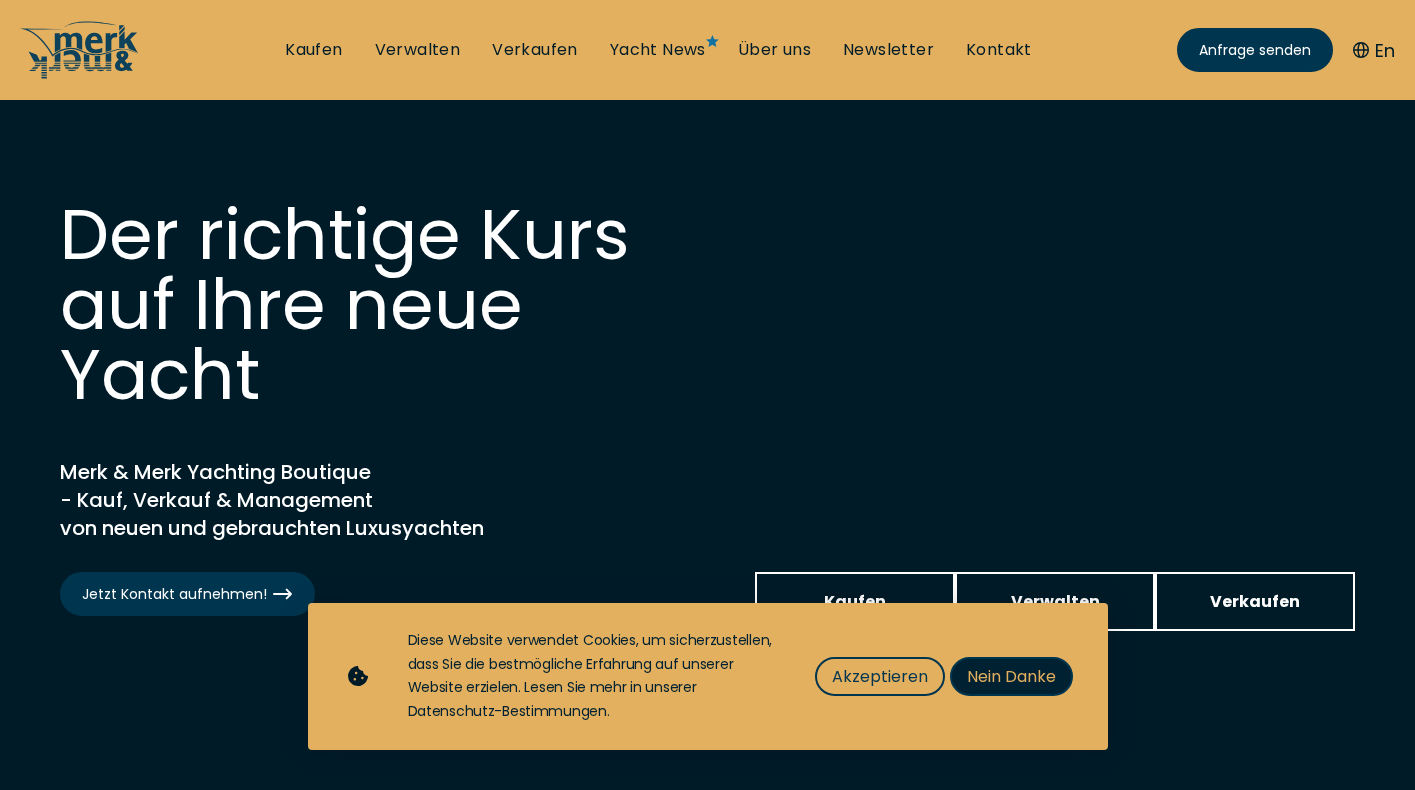 scroll, scrollTop: 0, scrollLeft: 0, axis: both 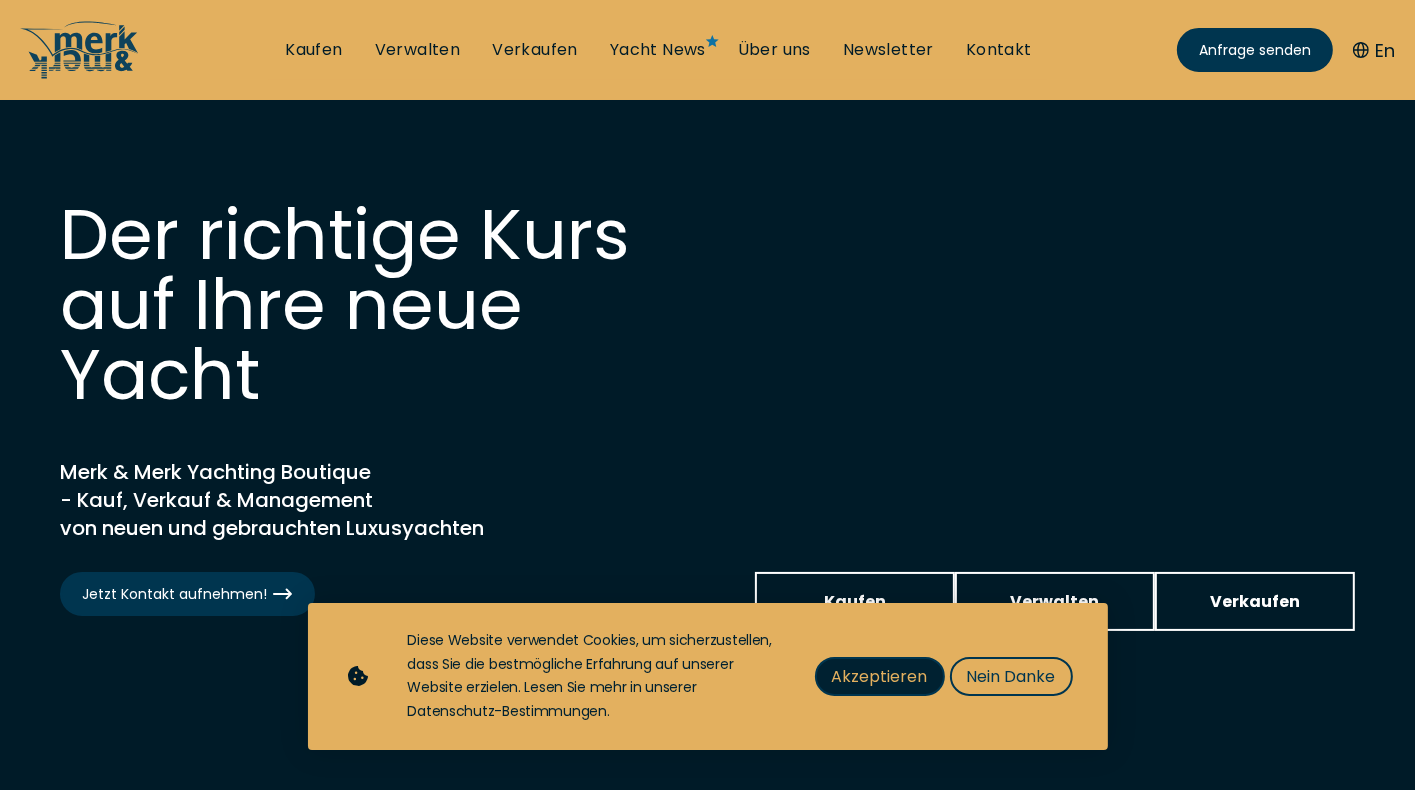 click on "Akzeptieren" at bounding box center (880, 676) 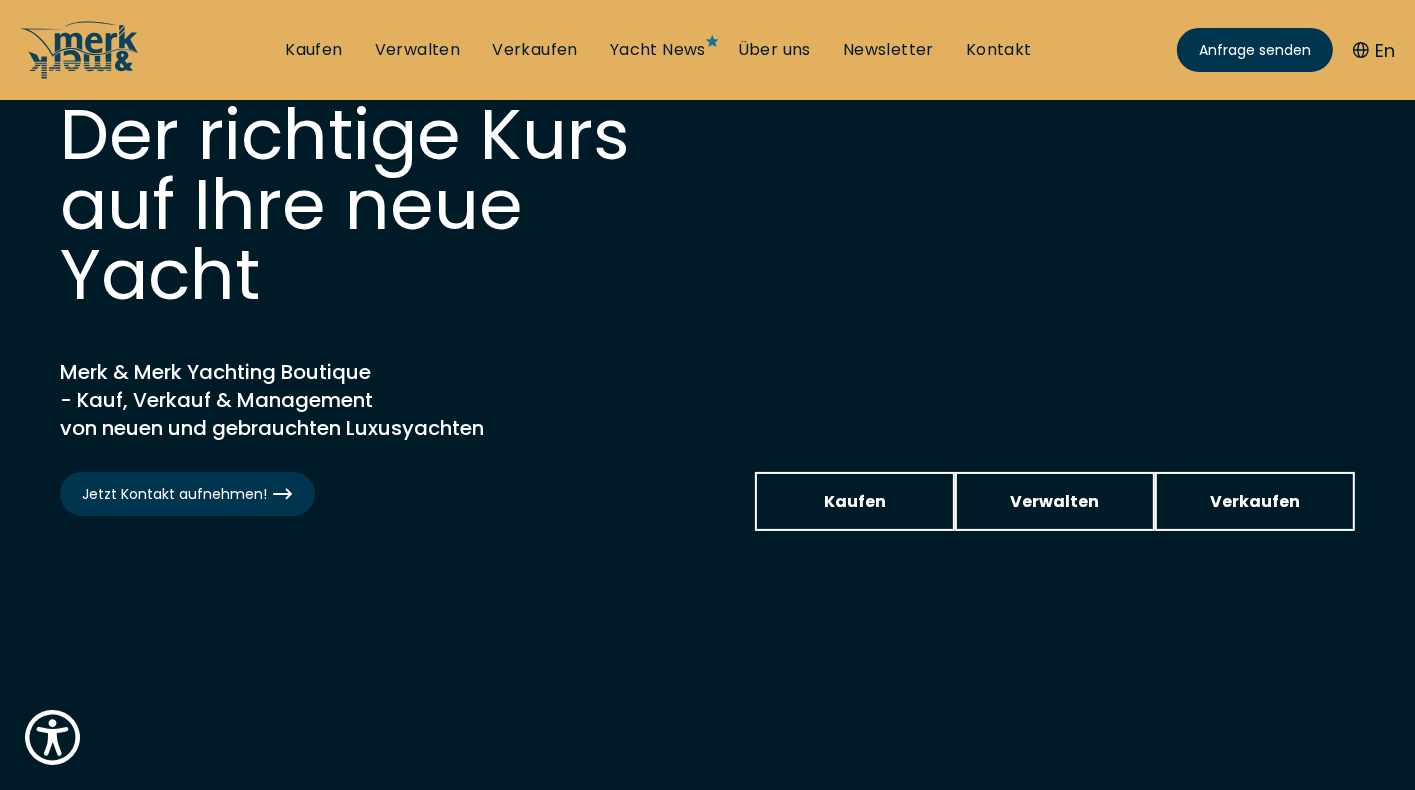 scroll, scrollTop: 200, scrollLeft: 0, axis: vertical 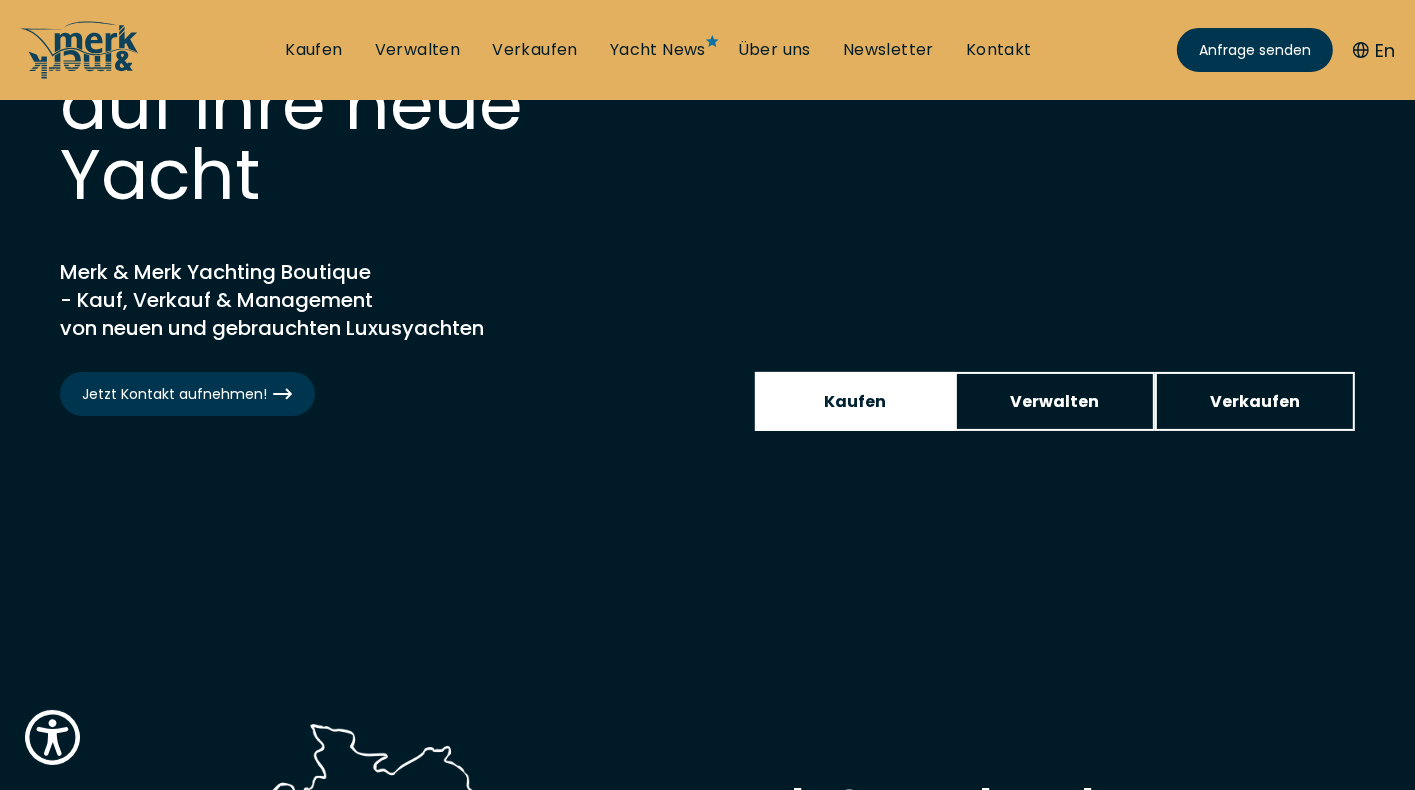 click on "Kaufen" at bounding box center [855, 401] 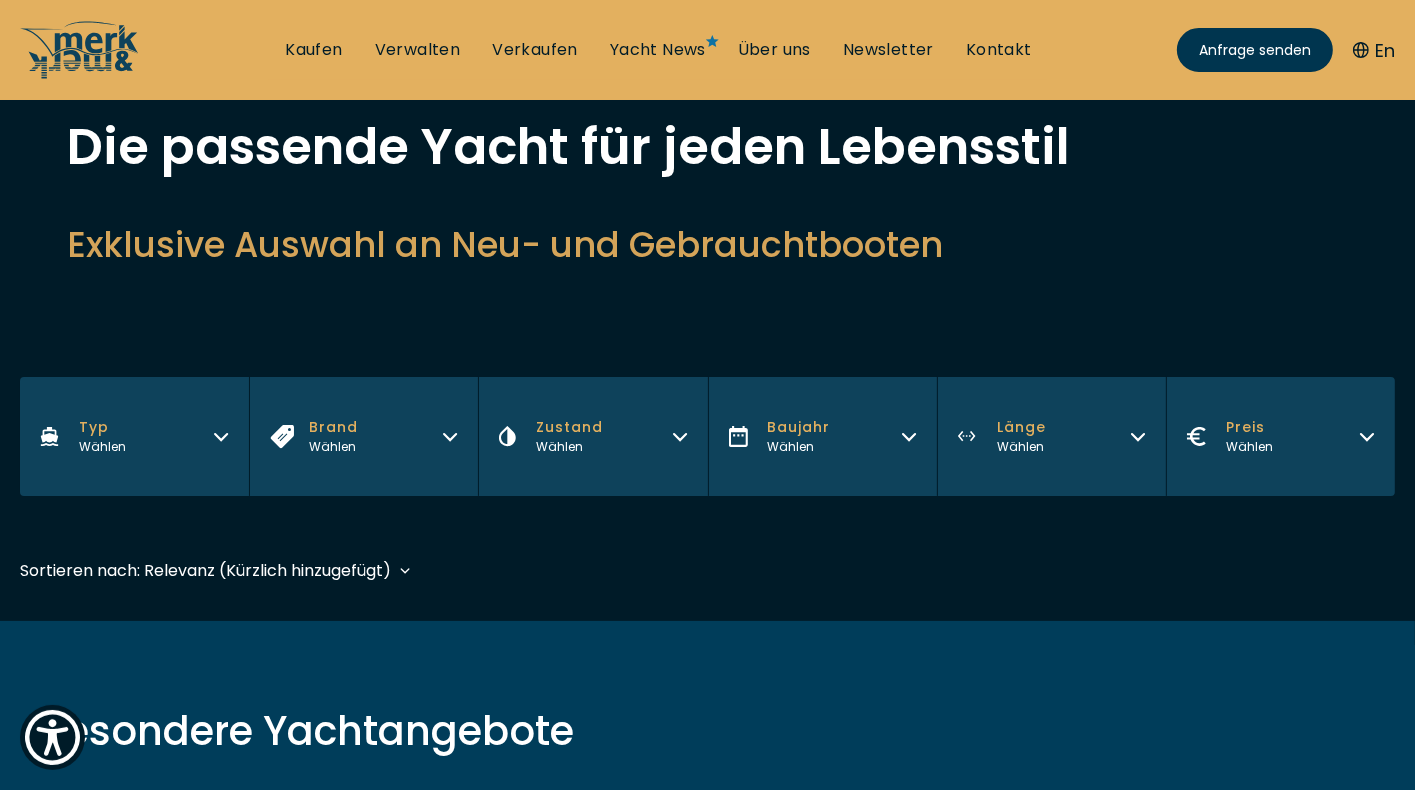 scroll, scrollTop: 0, scrollLeft: 0, axis: both 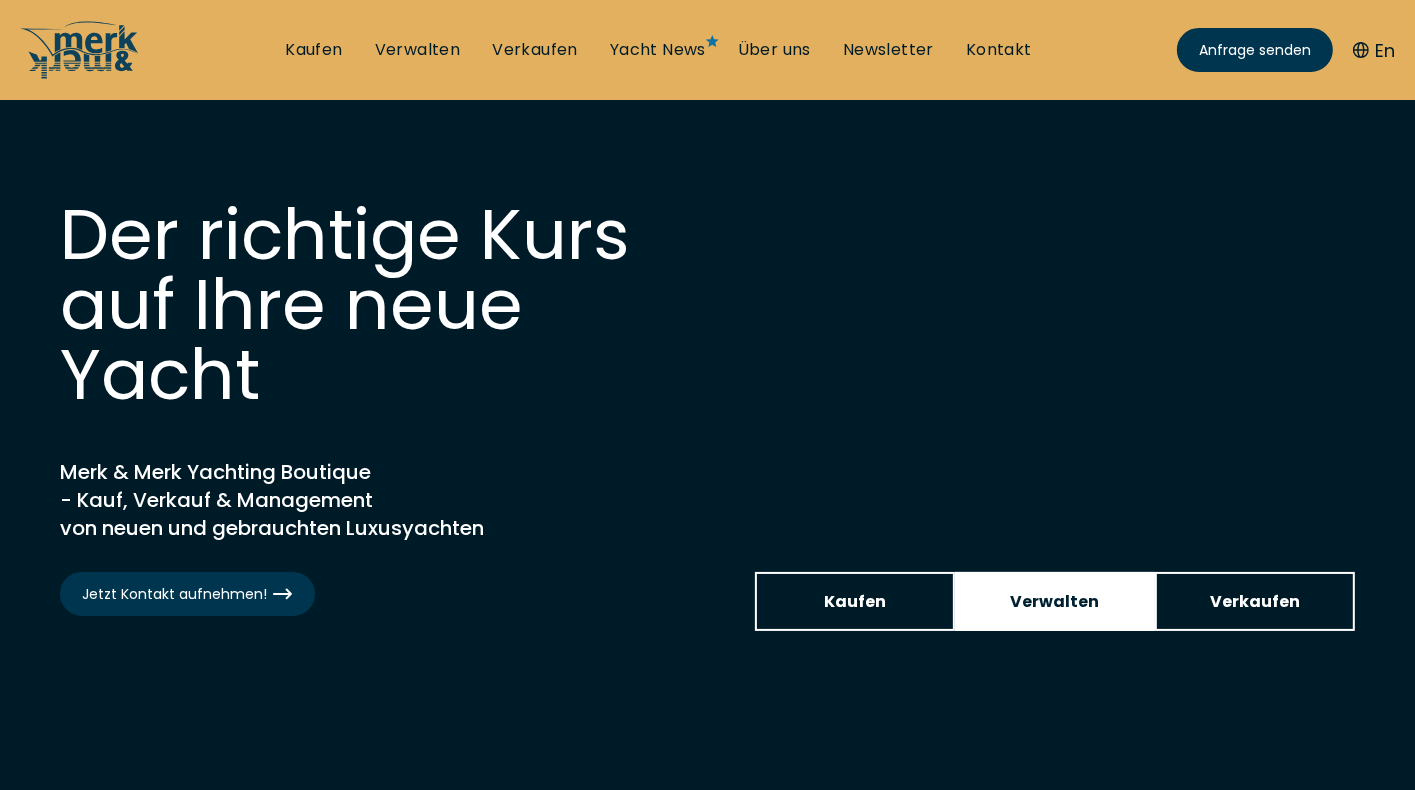 click on "Verwalten" at bounding box center [1055, 601] 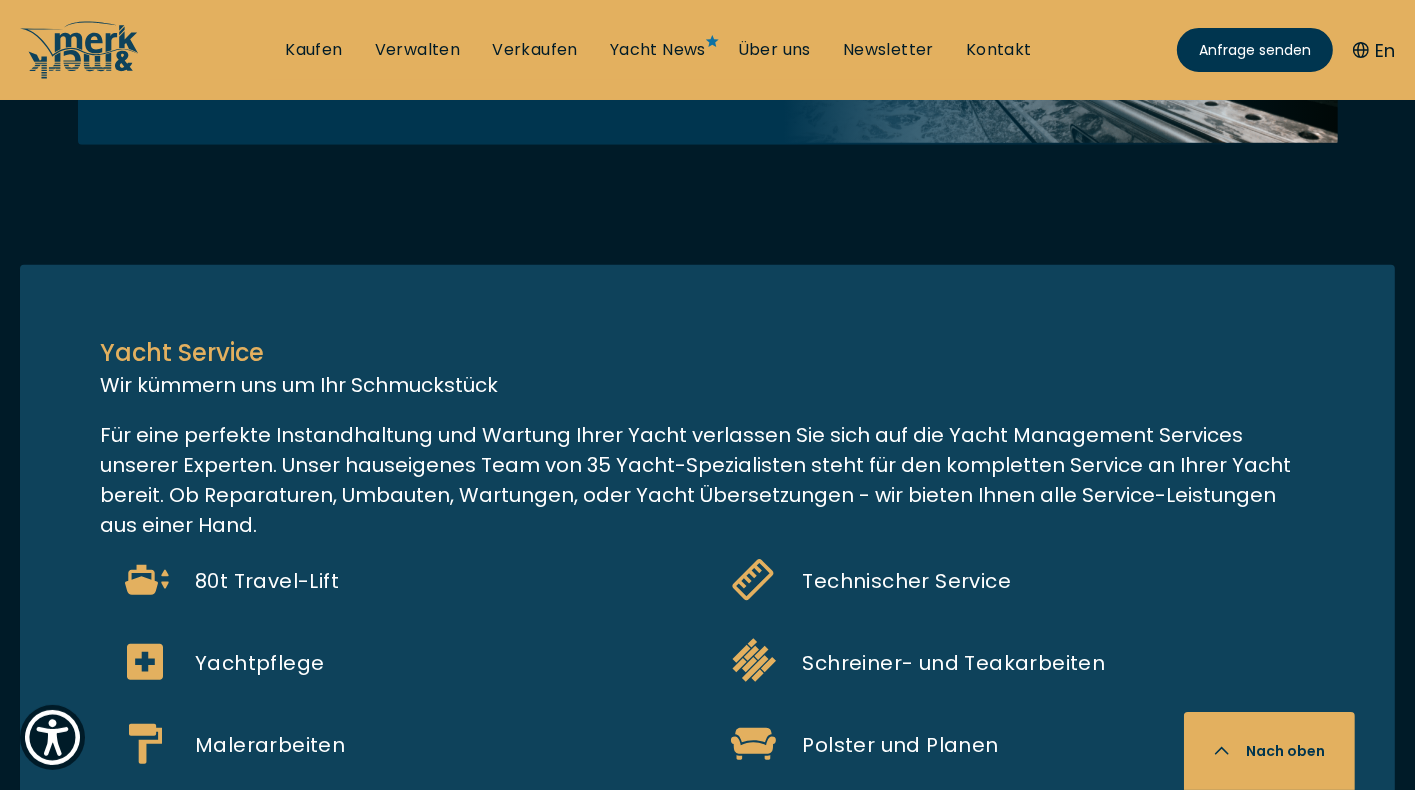 scroll, scrollTop: 1600, scrollLeft: 0, axis: vertical 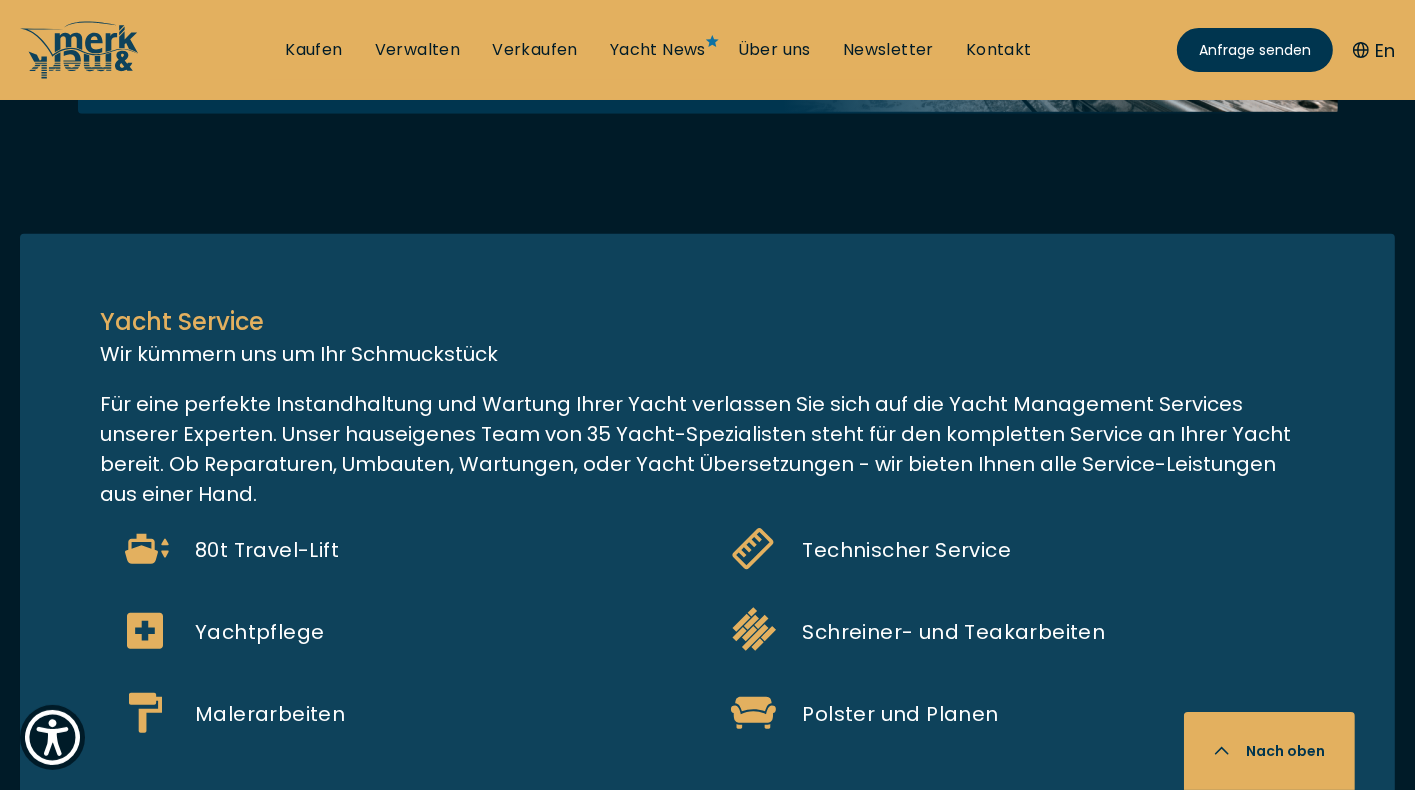 click on "Gehen Sie zum Rechner" at bounding box center (257, 21) 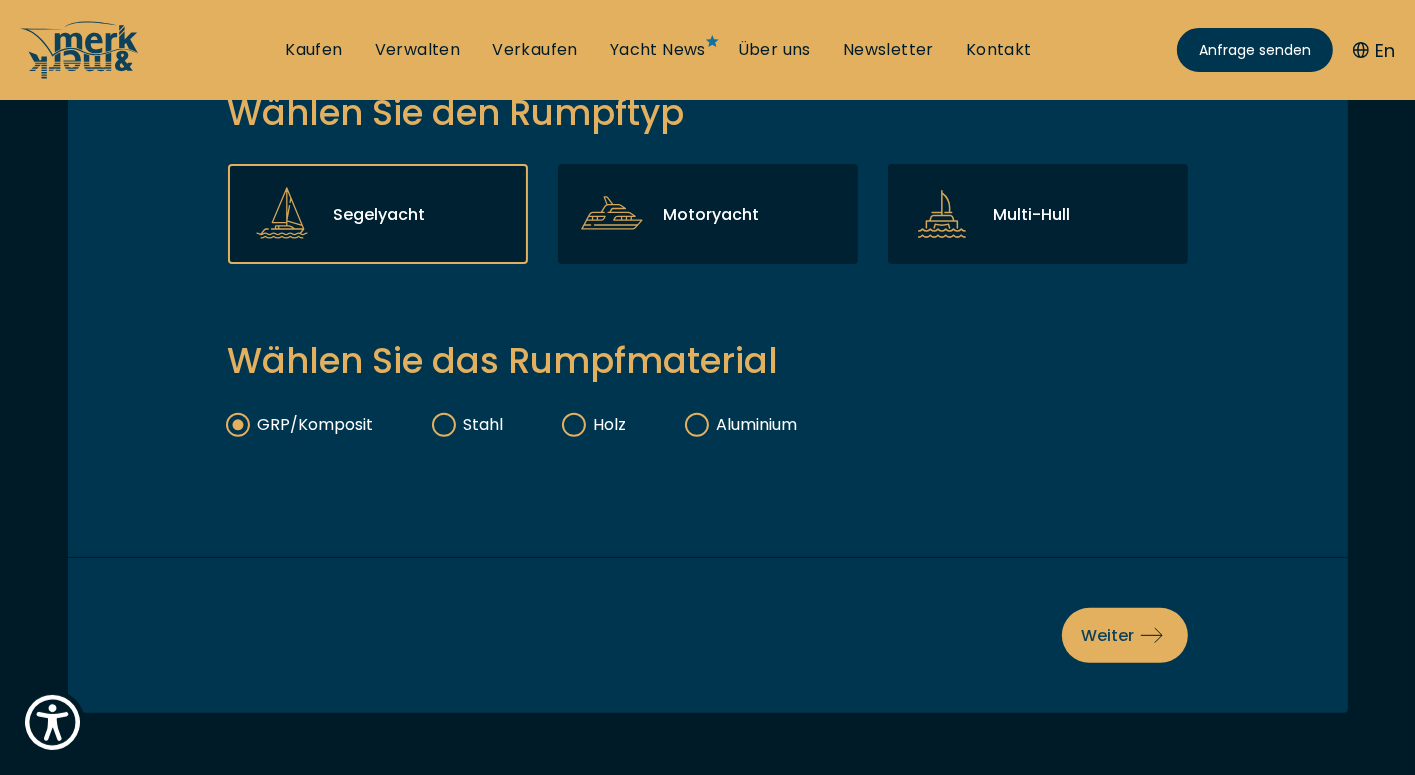 scroll, scrollTop: 600, scrollLeft: 0, axis: vertical 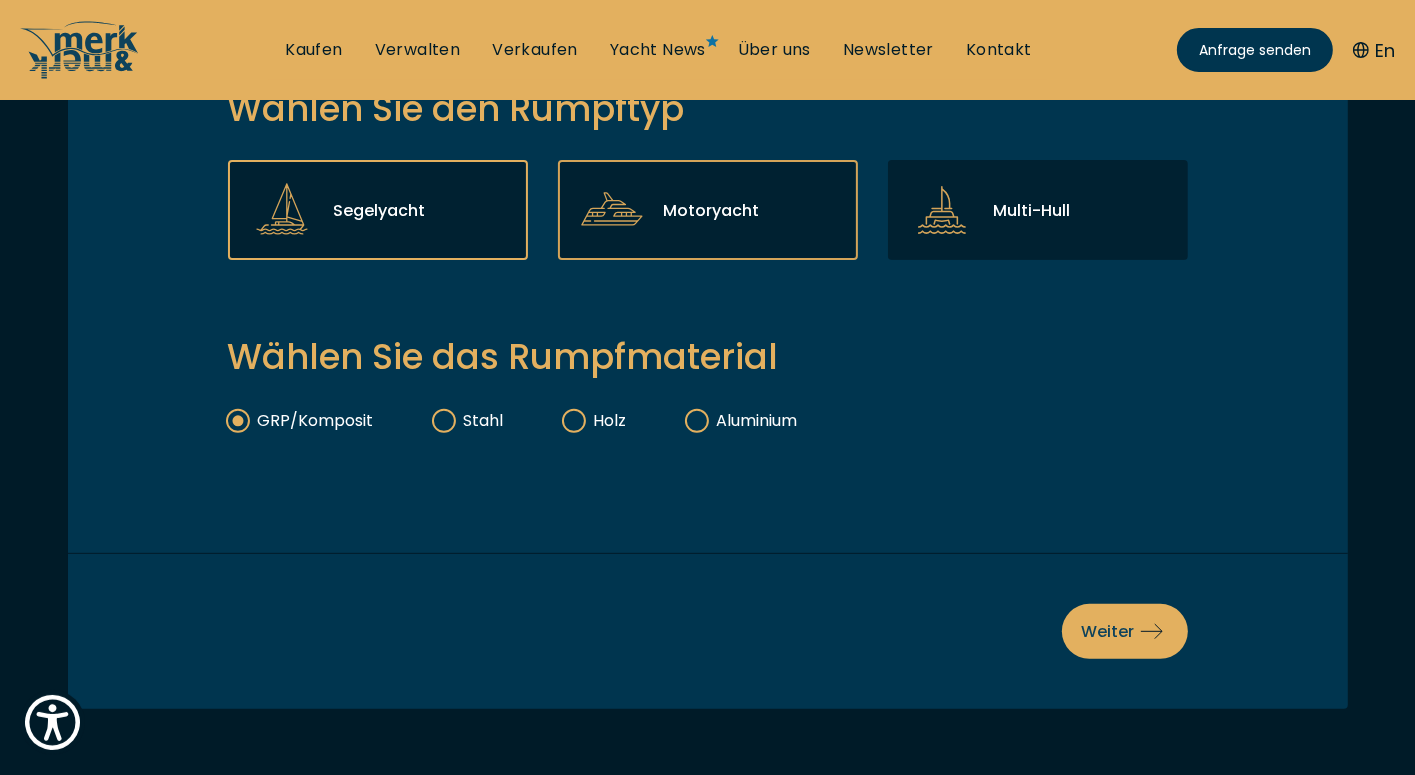 click on "Motoryacht" at bounding box center [712, 210] 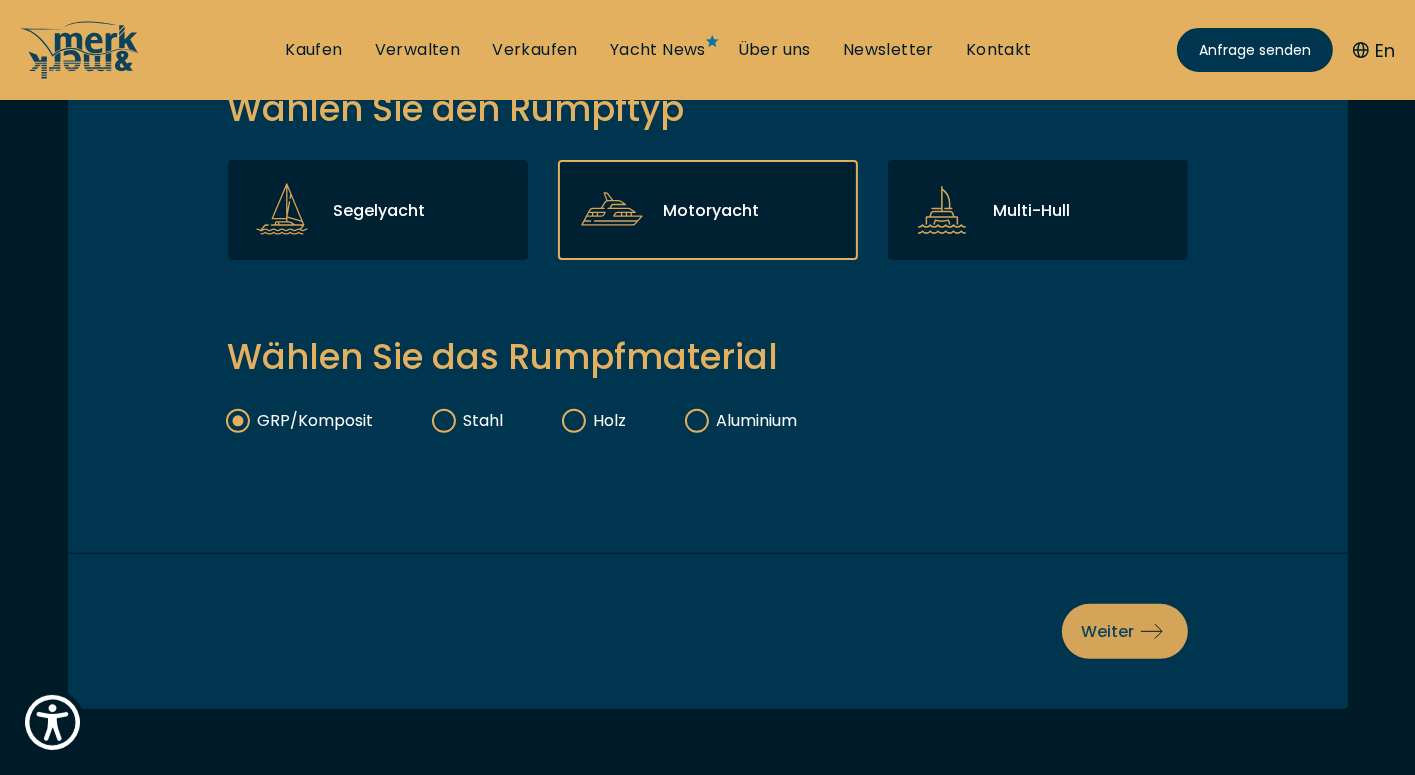 click on "Weiter" at bounding box center (1125, 631) 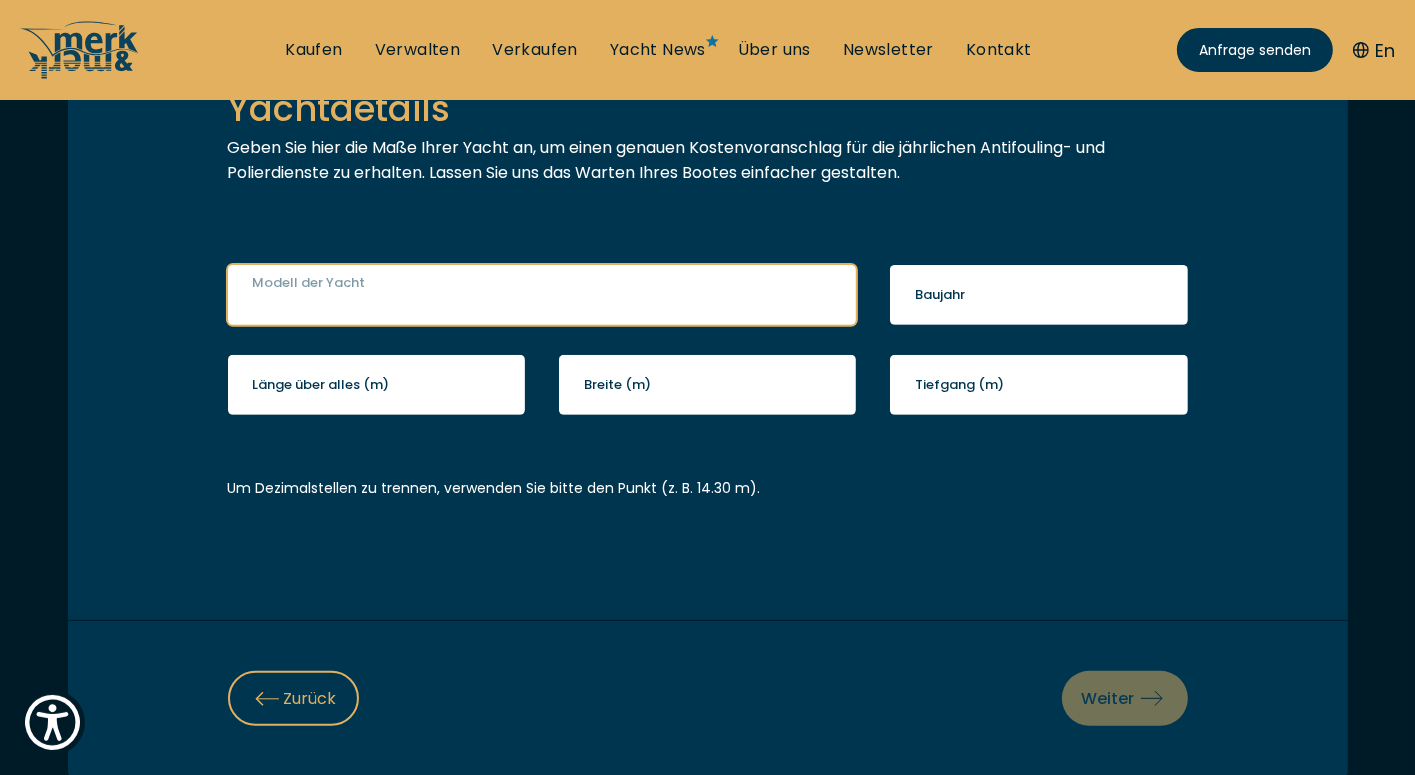 click on "Modell der Yacht" at bounding box center [542, 295] 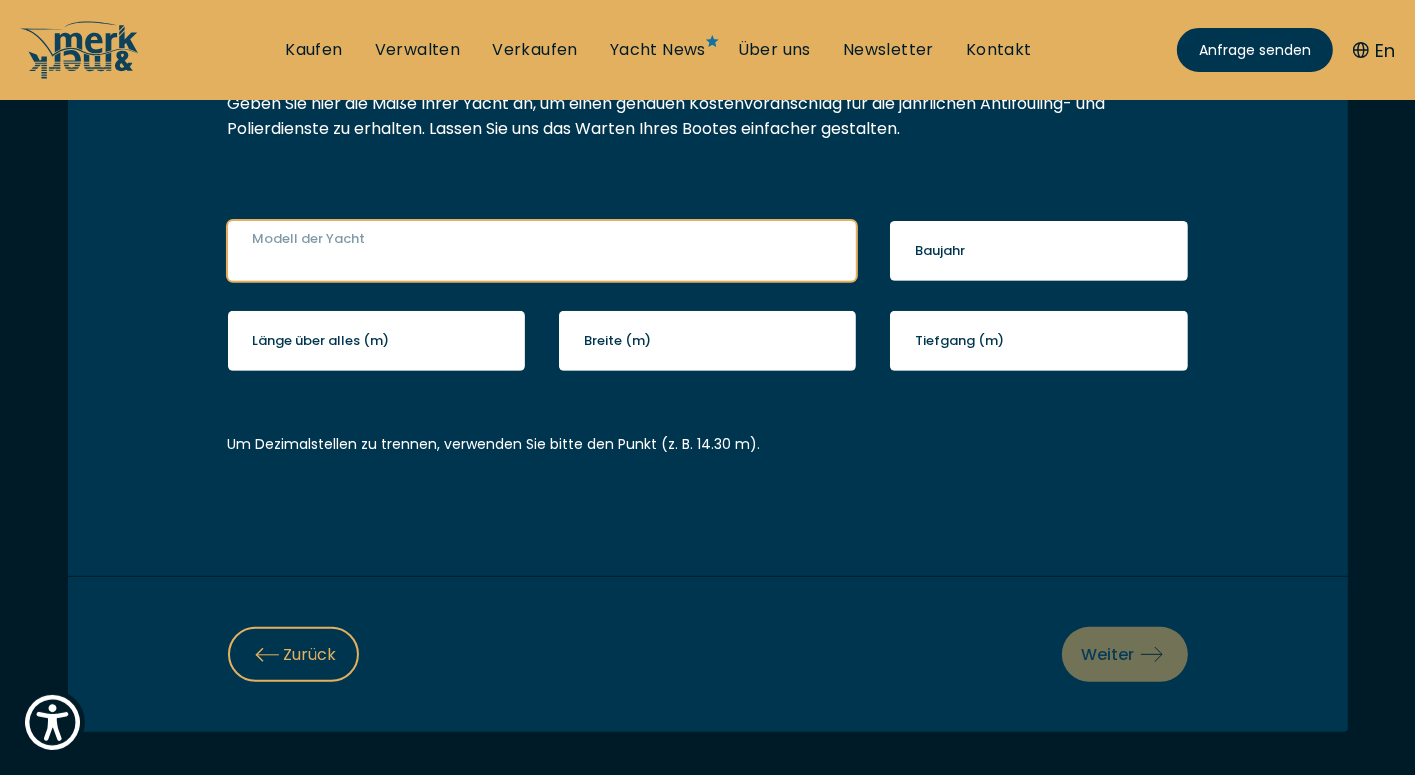 scroll, scrollTop: 631, scrollLeft: 0, axis: vertical 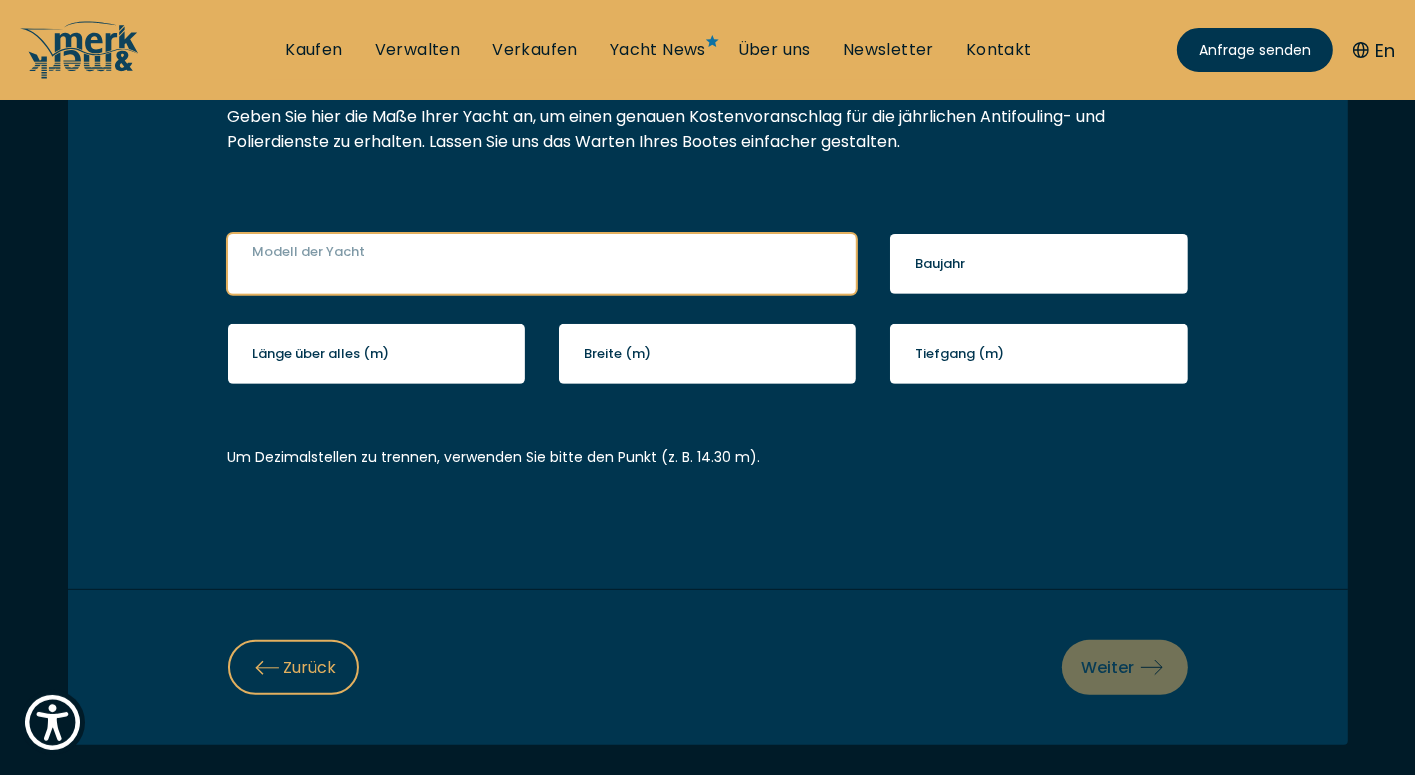 click on "Modell der Yacht" at bounding box center (542, 264) 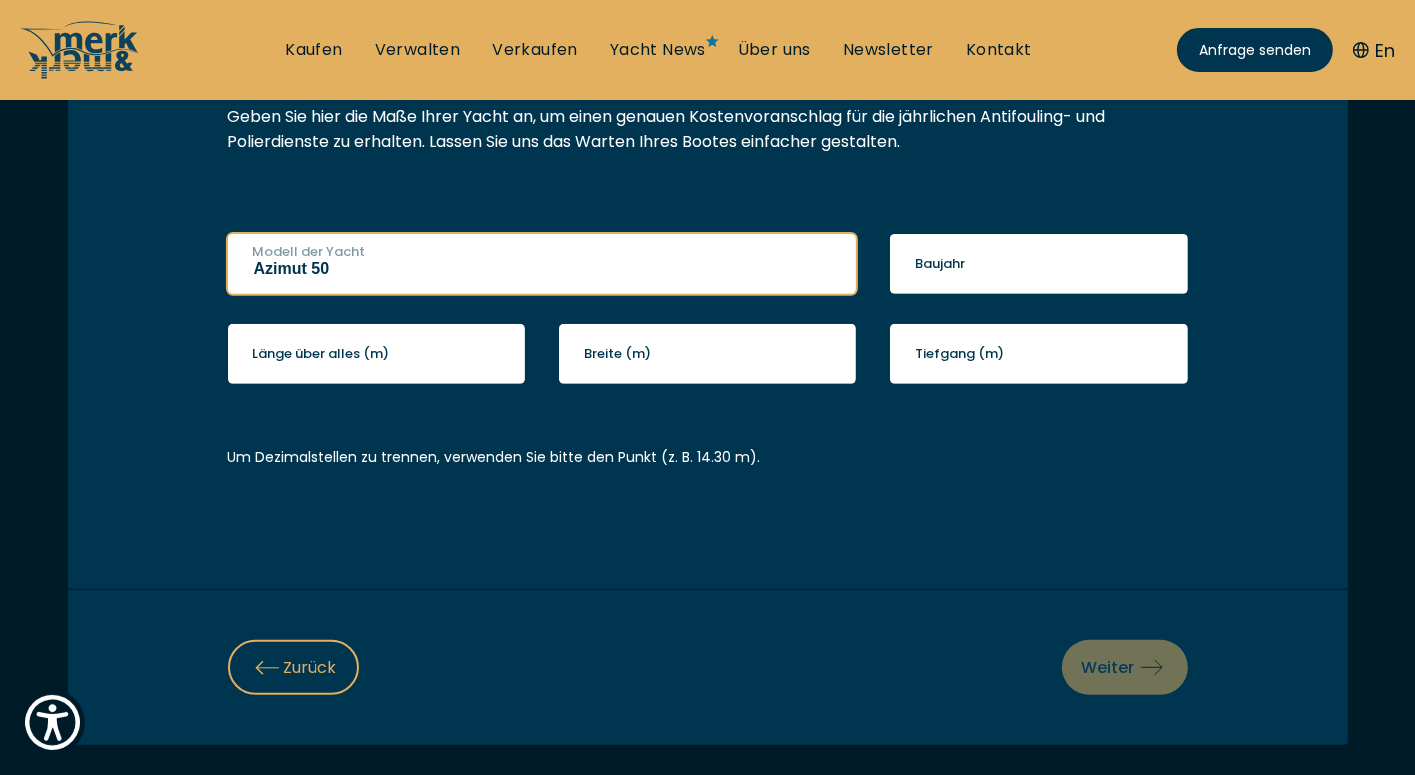 type on "Azimut 50" 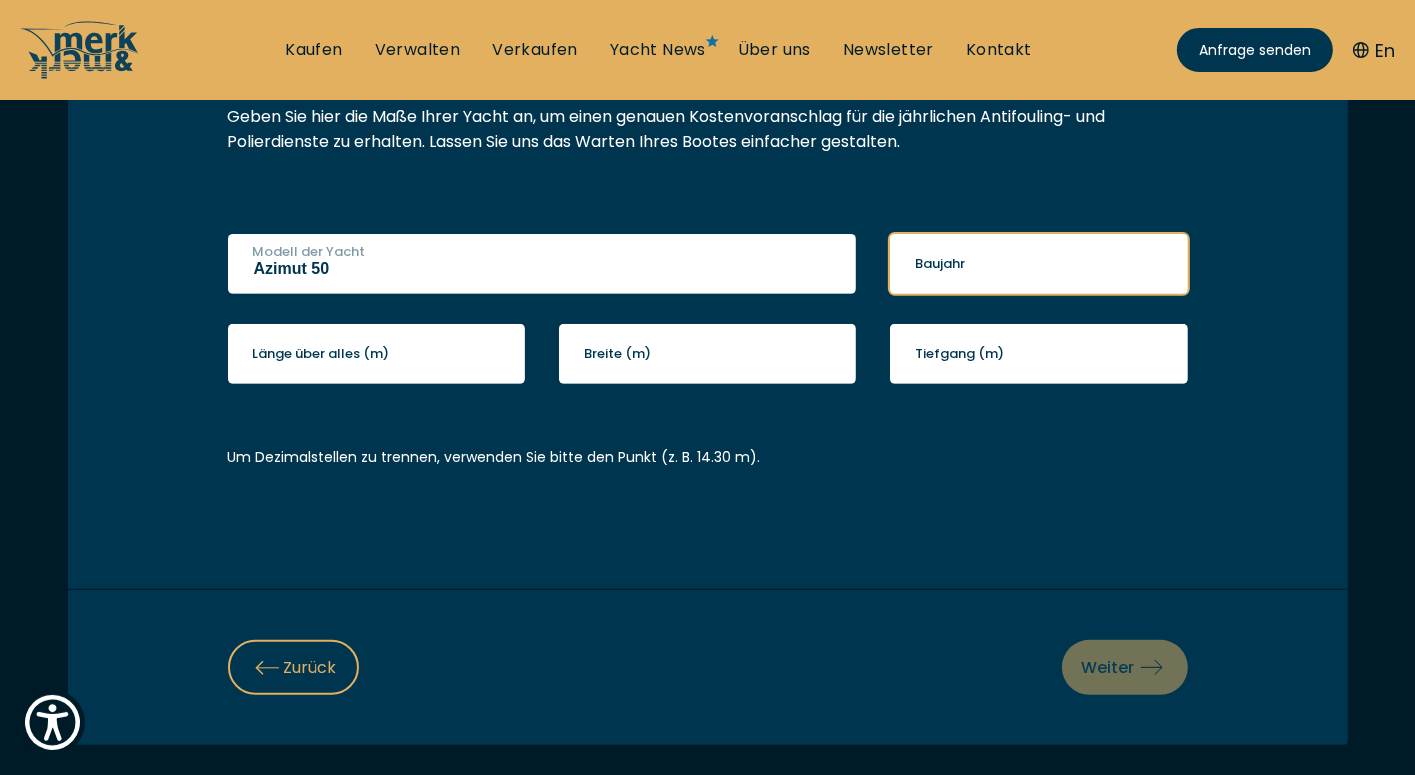 click on "Baujahr" at bounding box center [1039, 264] 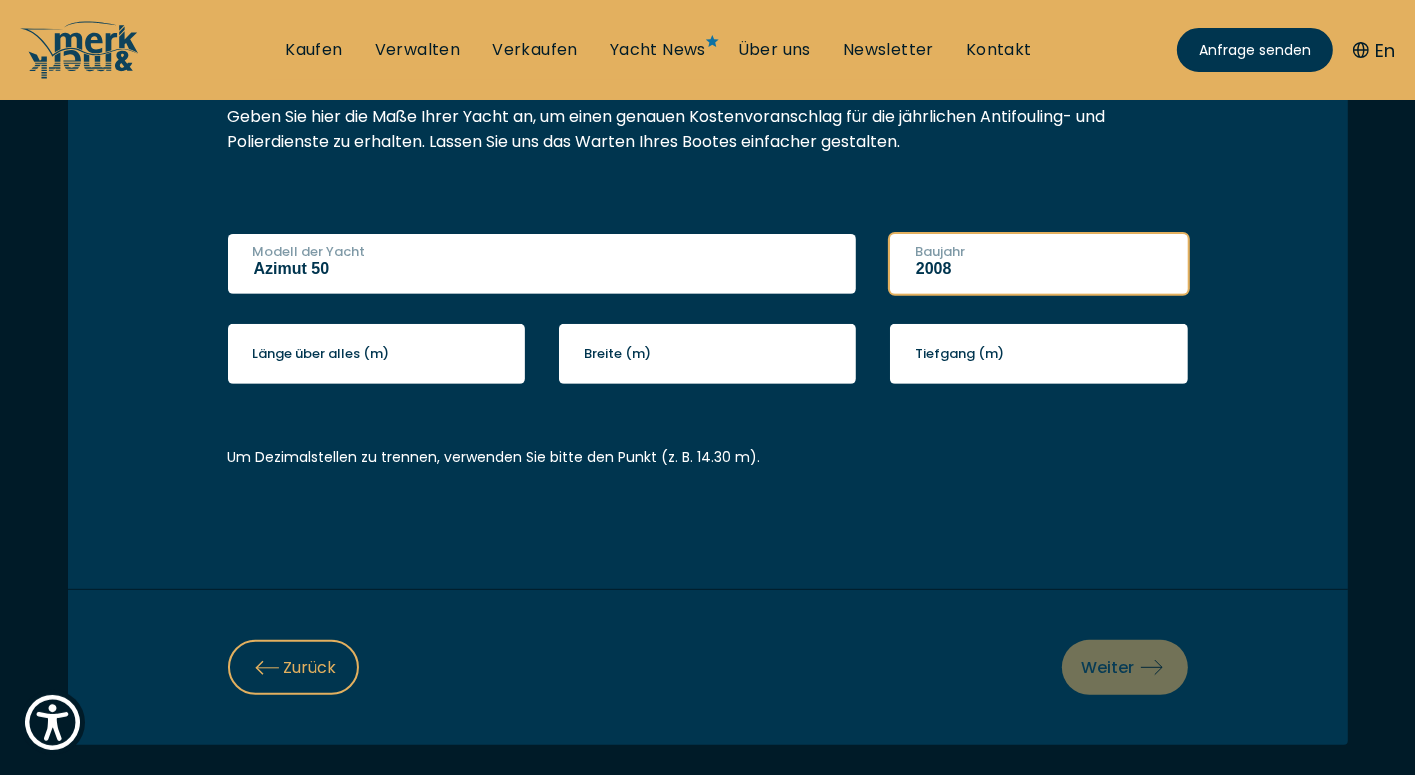 type on "2008" 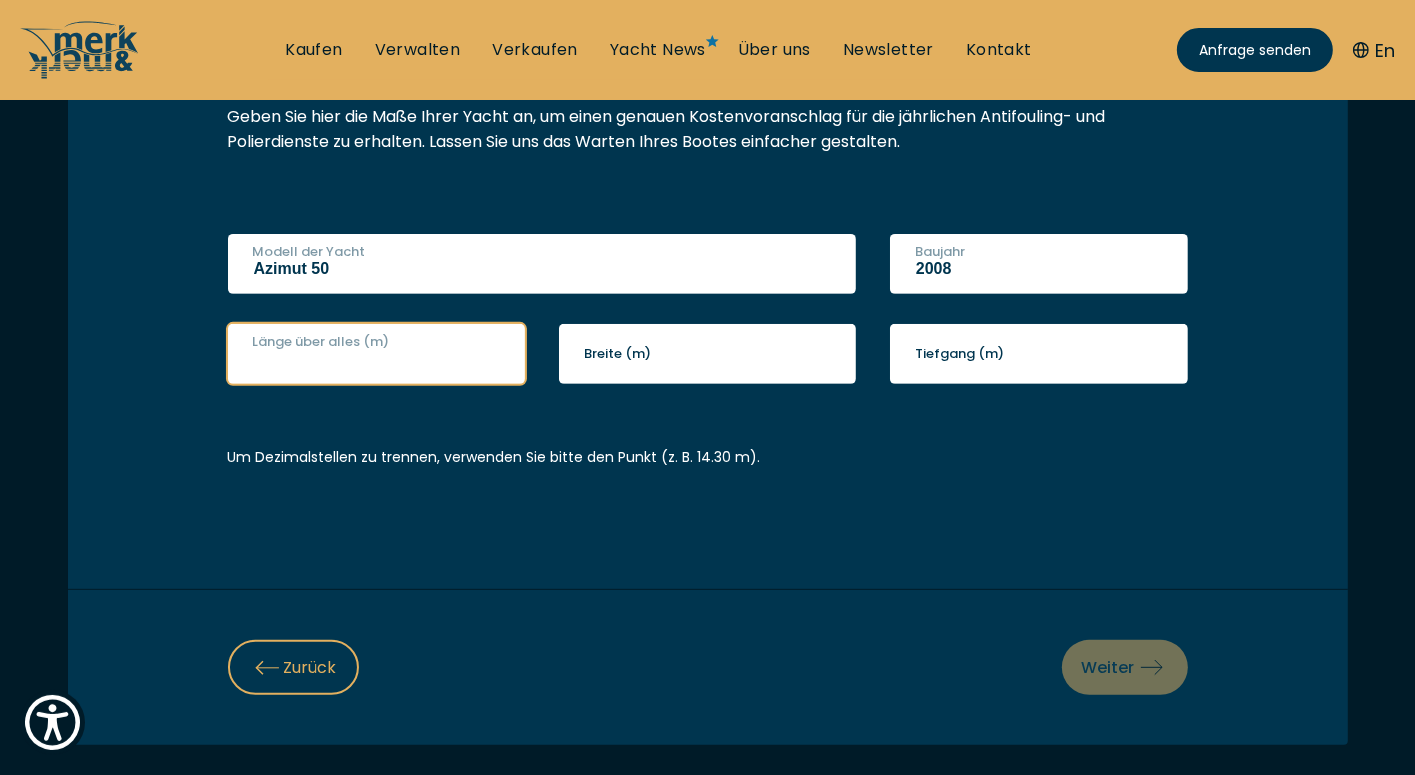 click on "Länge über alles (m)" at bounding box center [321, 342] 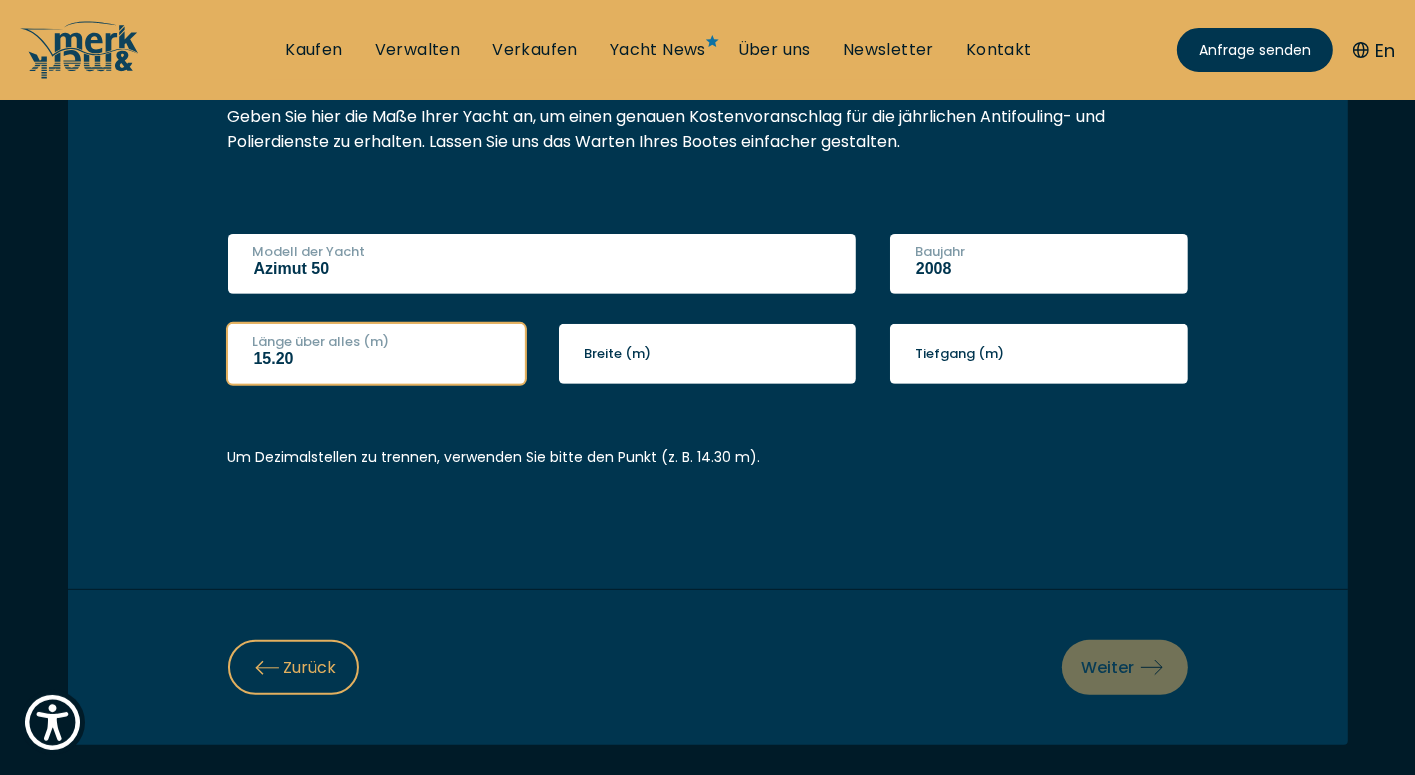 type on "15.20" 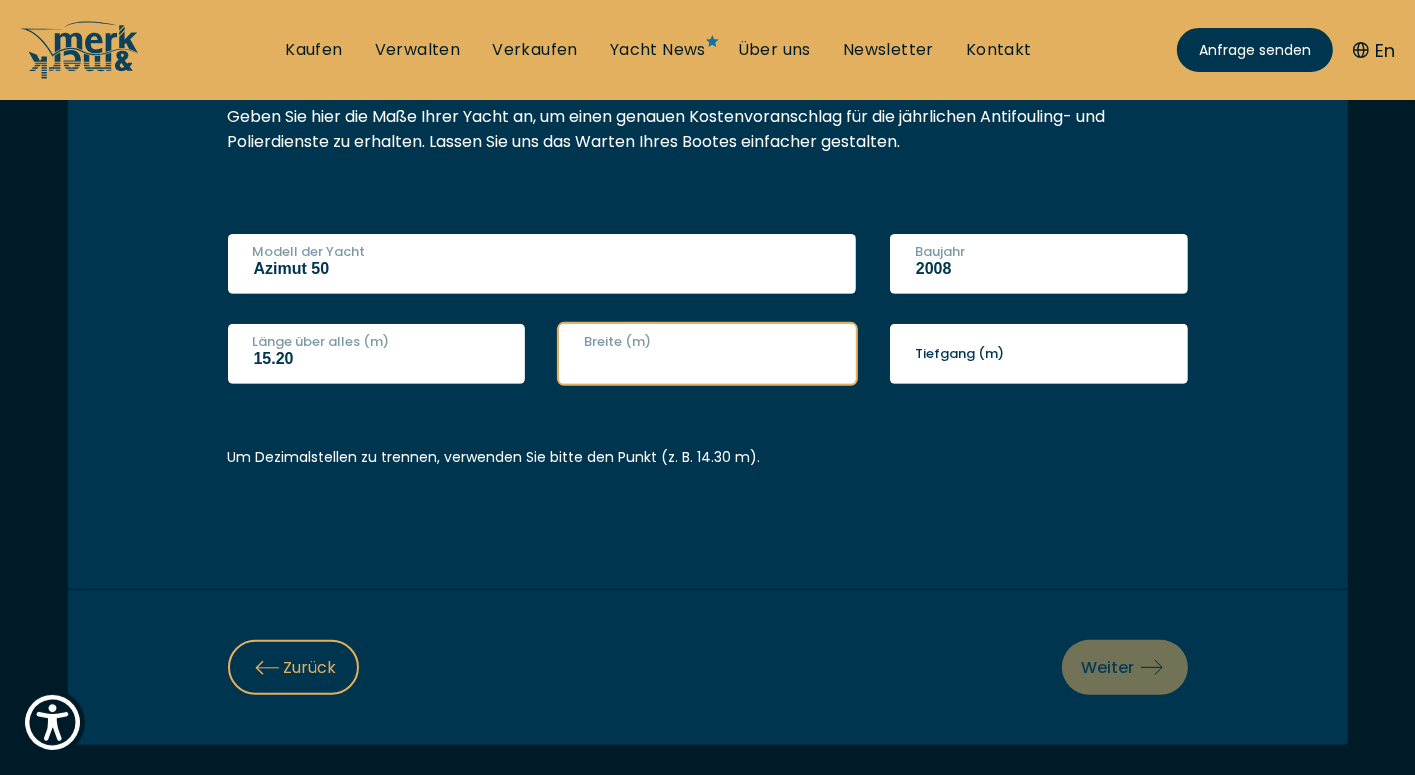 click on "Breite (m)" at bounding box center [708, 354] 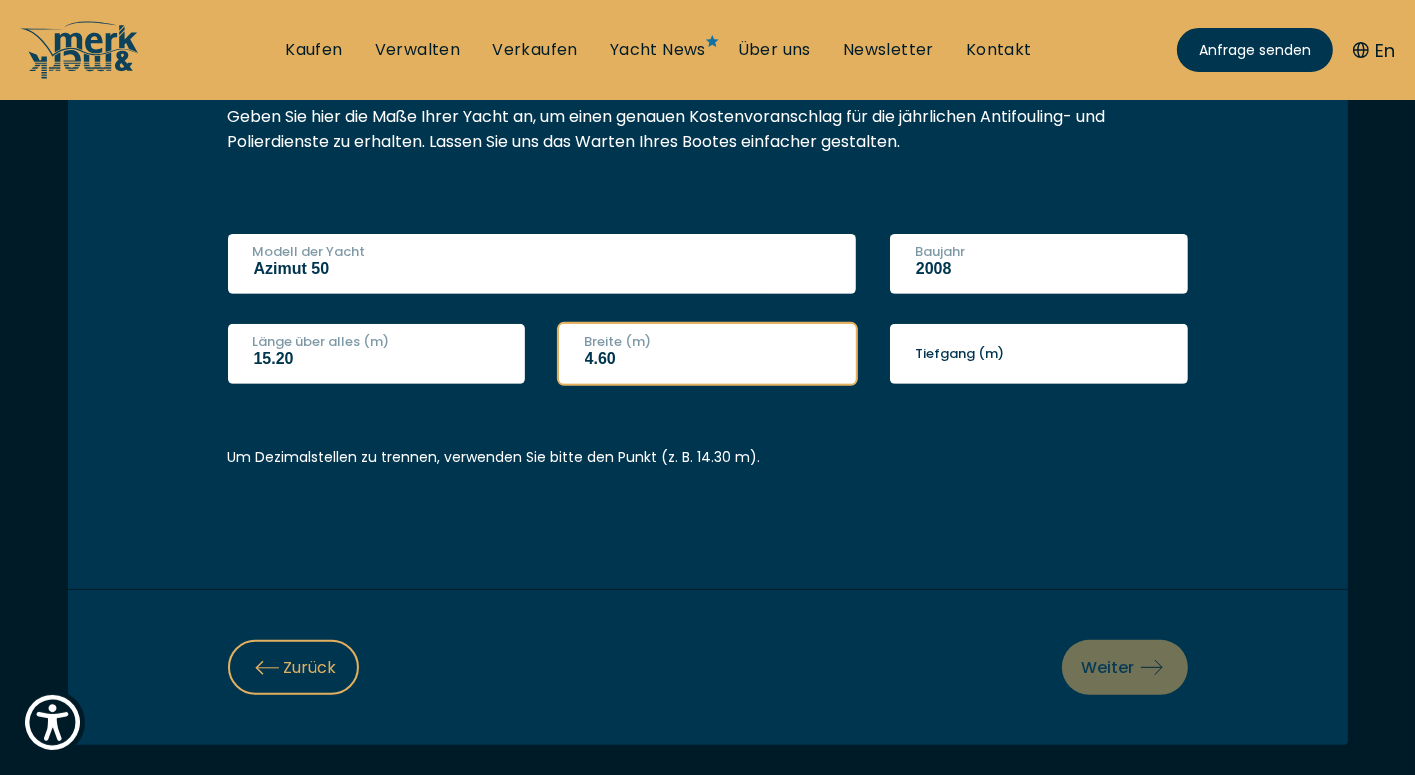 type on "4.60" 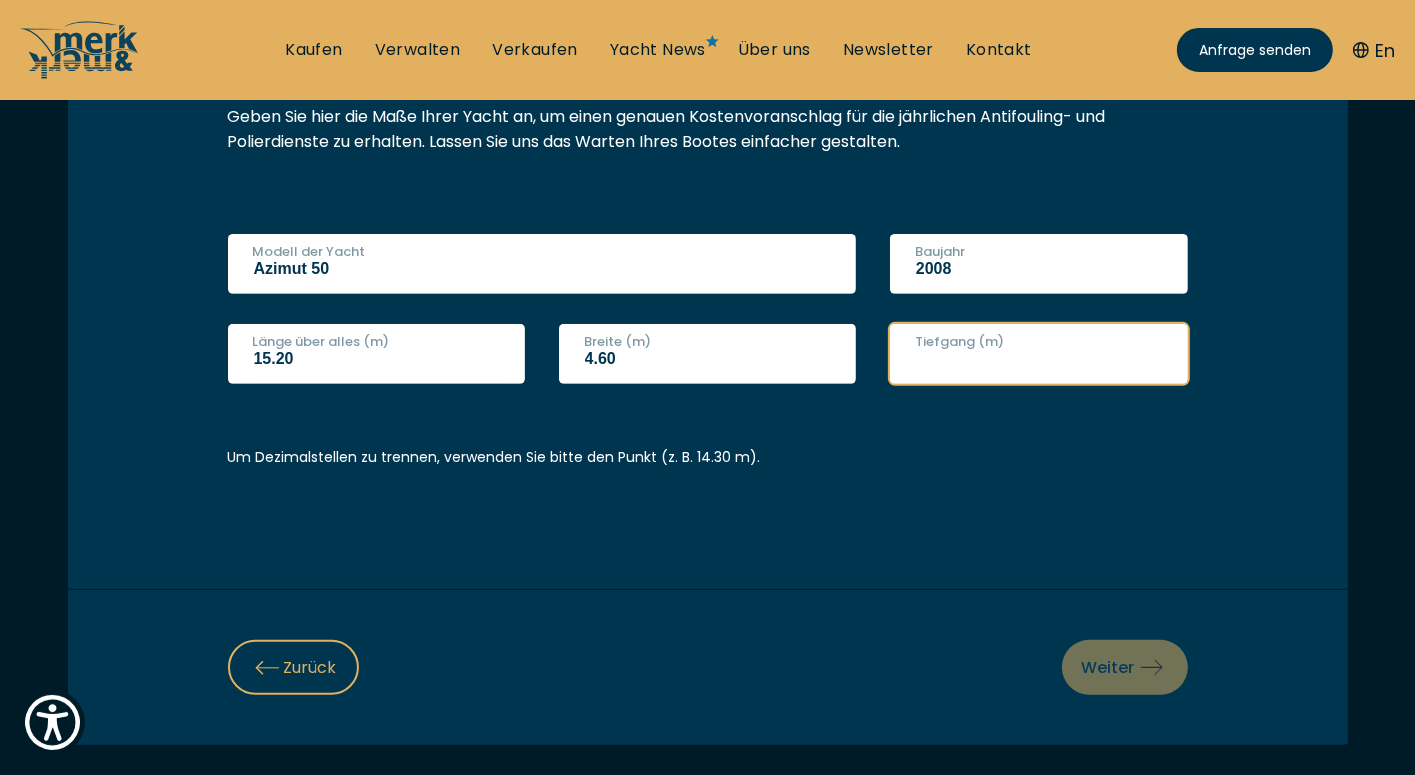 click on "Tiefgang (m)" at bounding box center (1039, 354) 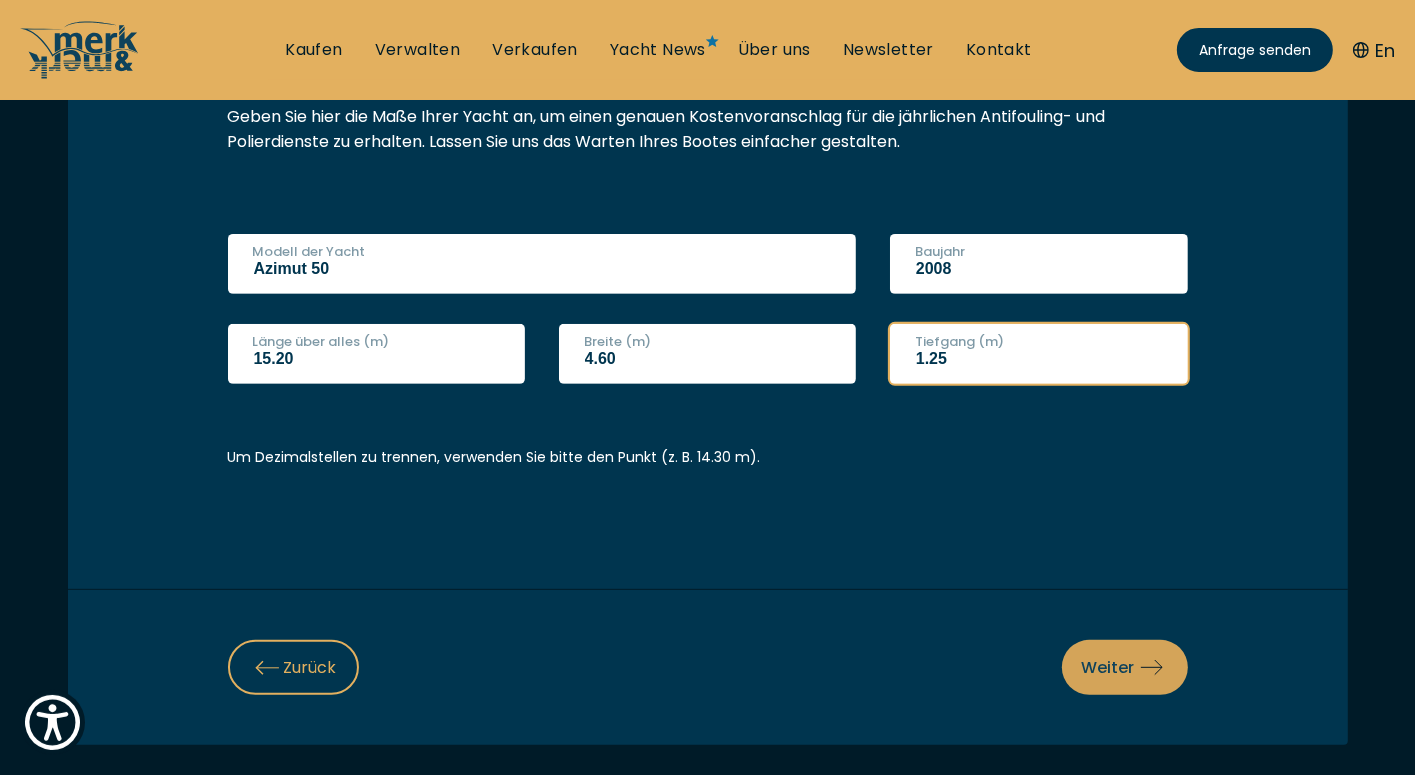 type on "1.25" 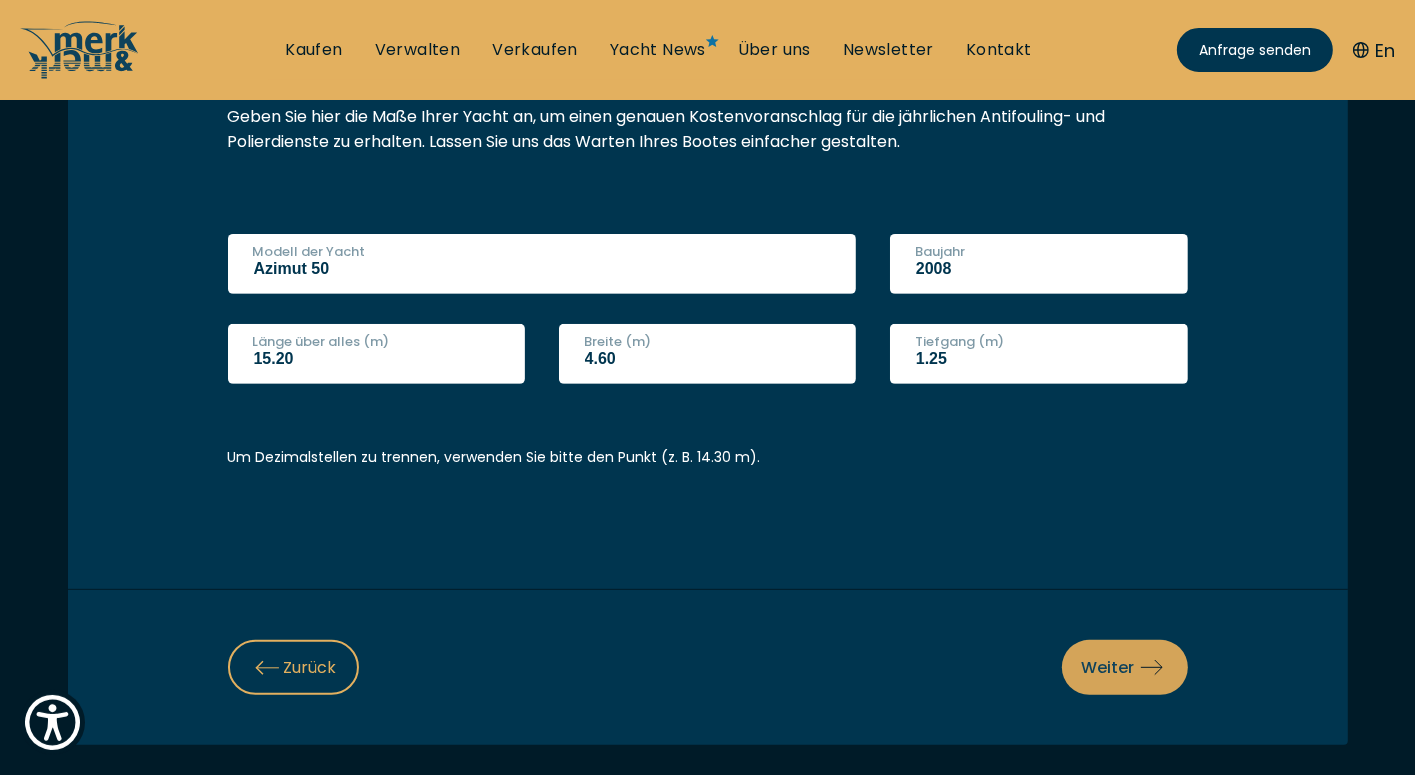 click on "Weiter" at bounding box center [1125, 667] 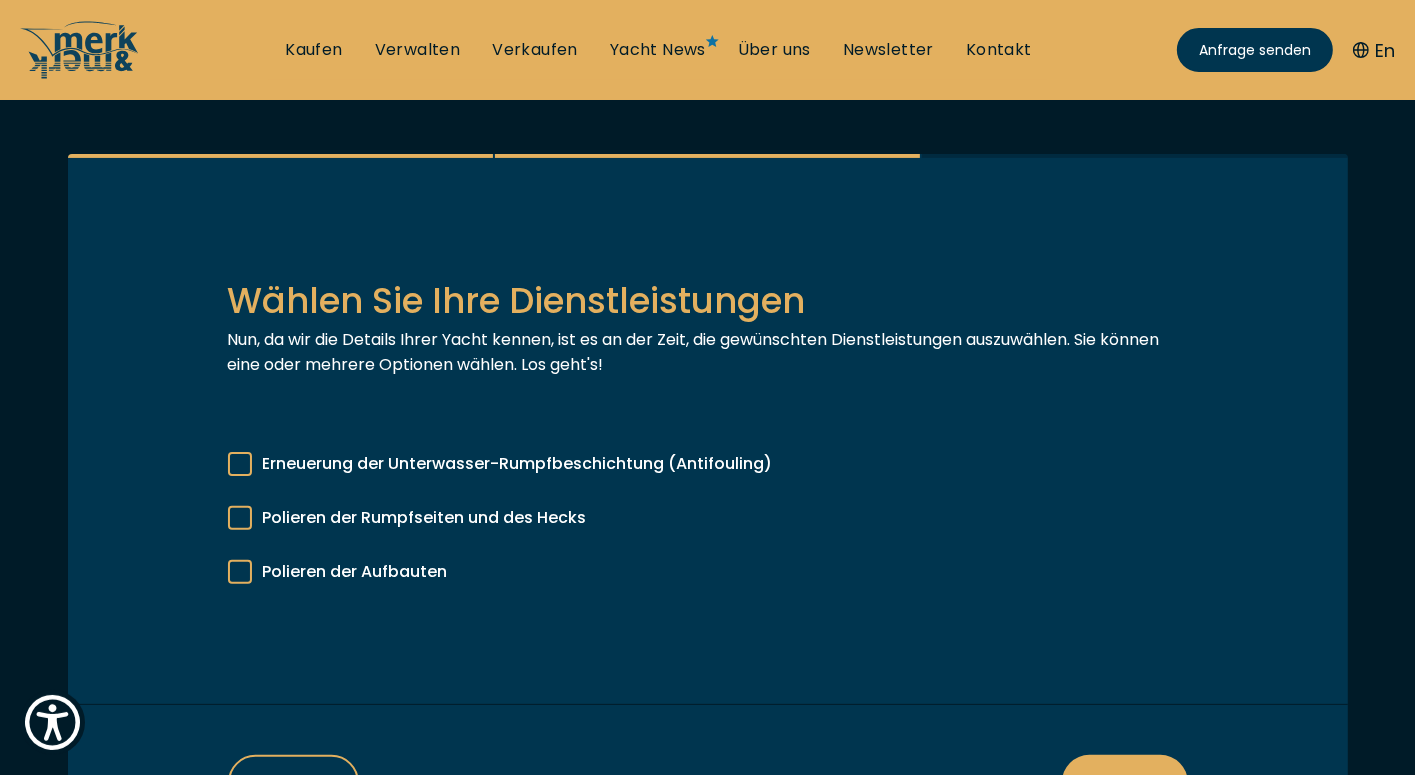 scroll, scrollTop: 531, scrollLeft: 0, axis: vertical 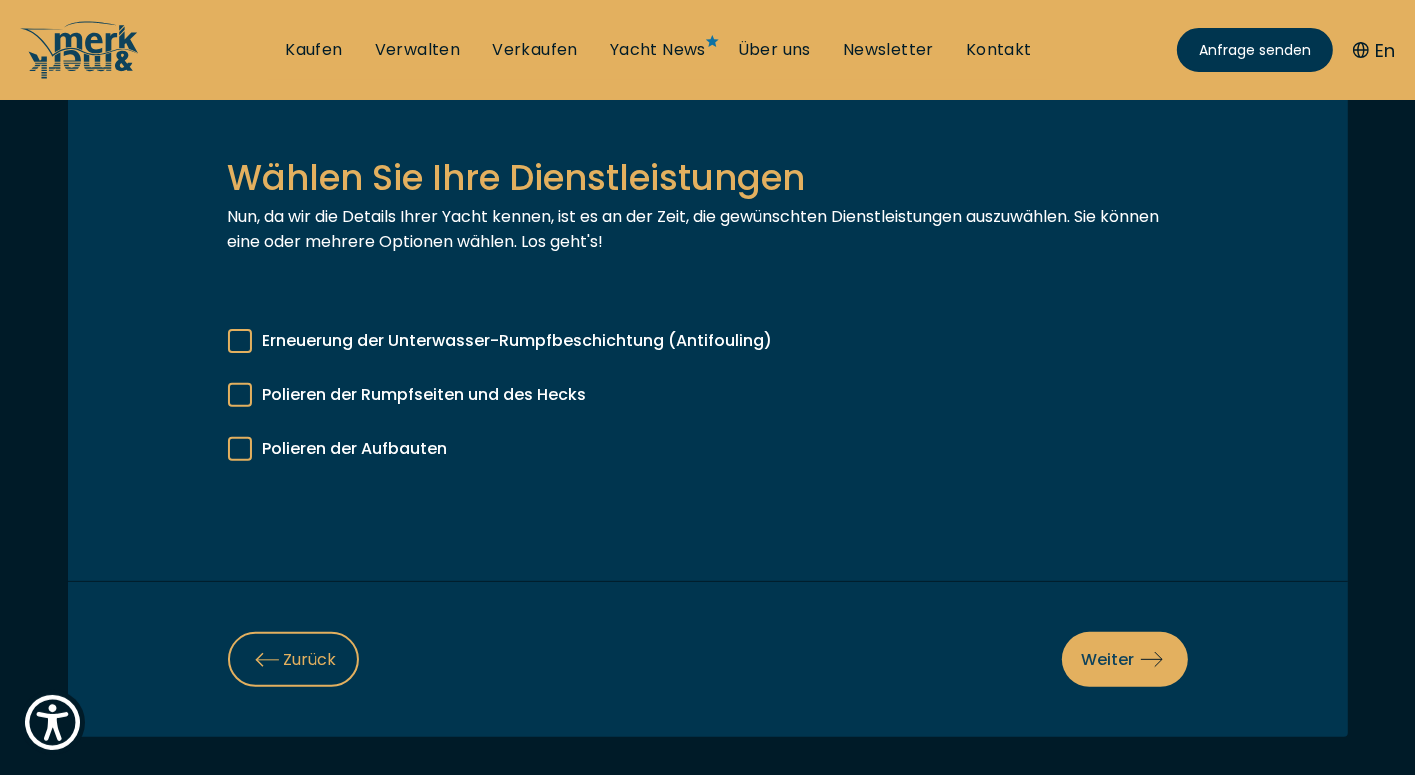 click at bounding box center (240, 341) 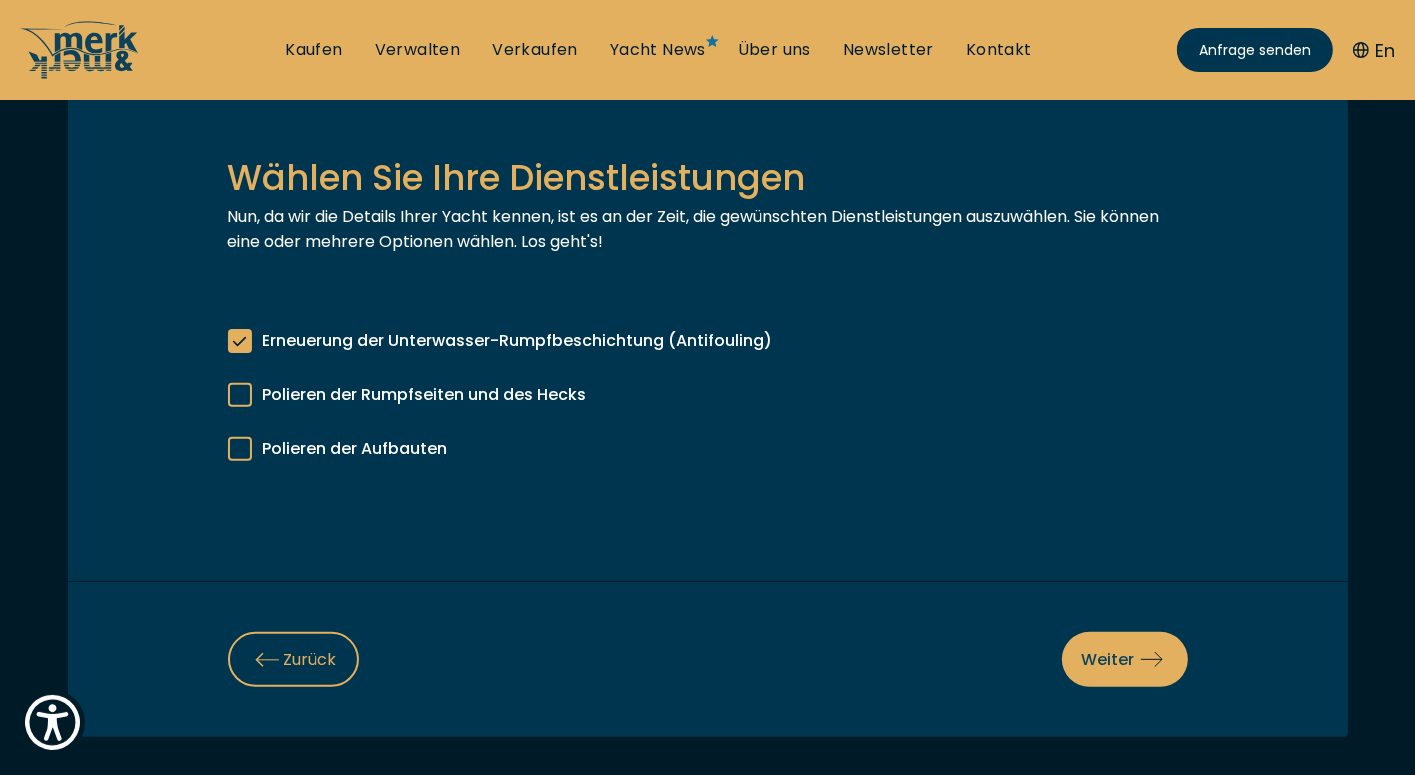 click at bounding box center (240, 395) 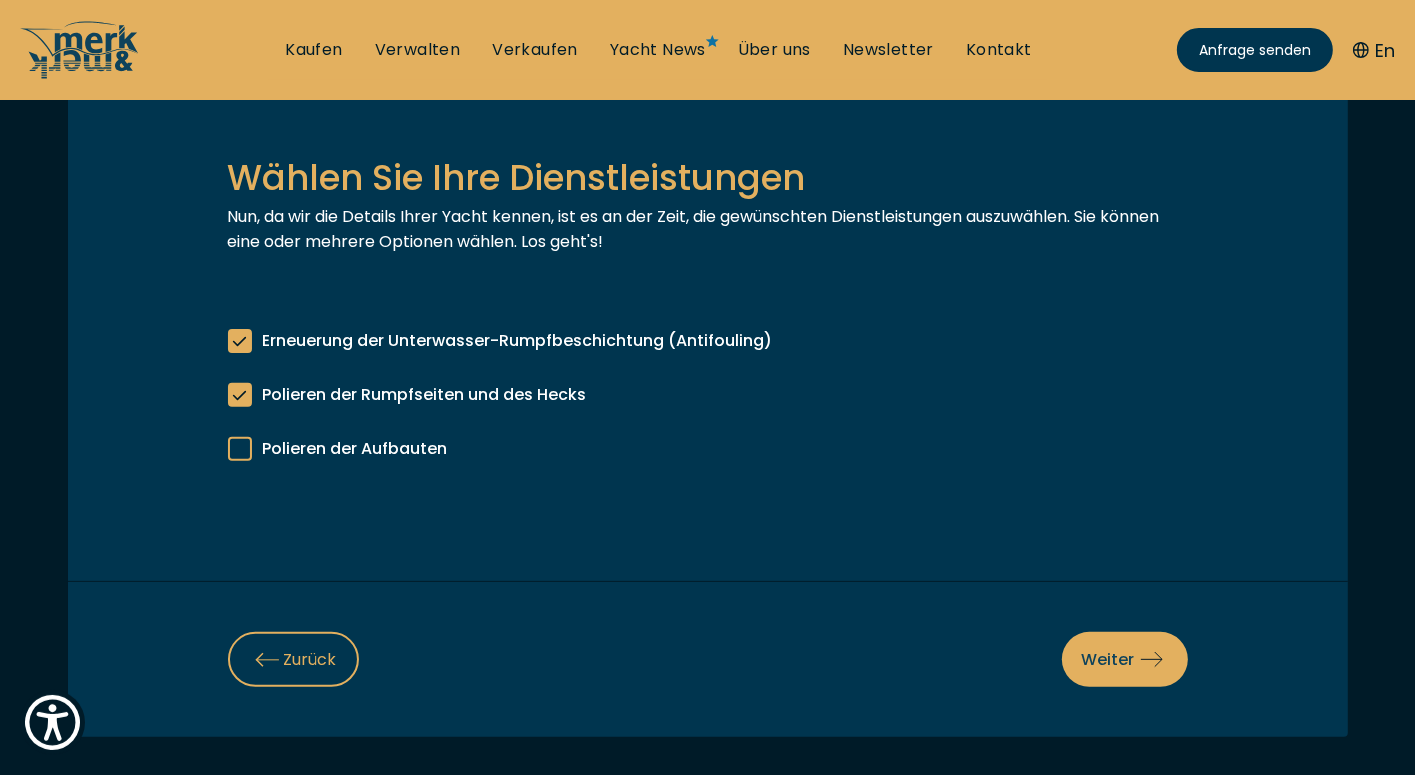 click at bounding box center (240, 449) 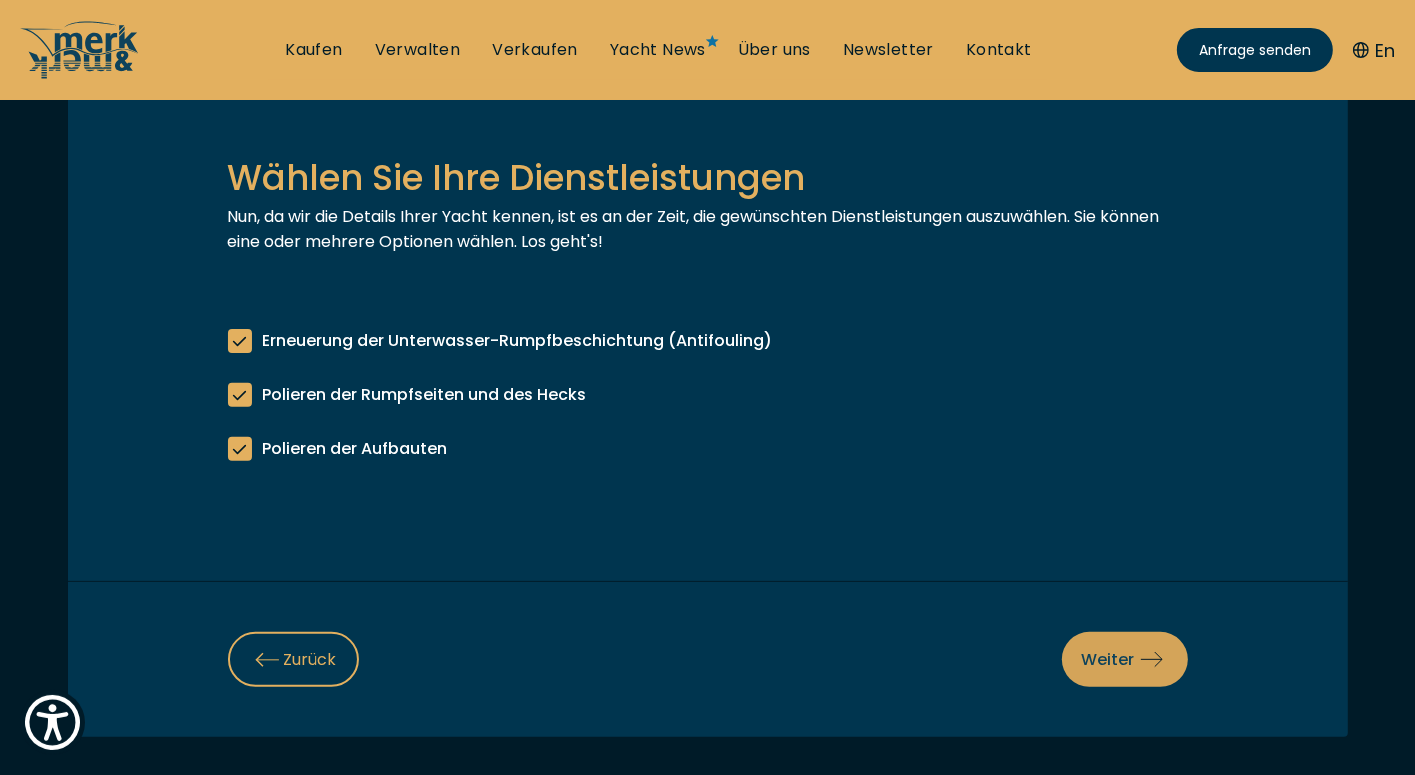 click on "Weiter" at bounding box center (1125, 659) 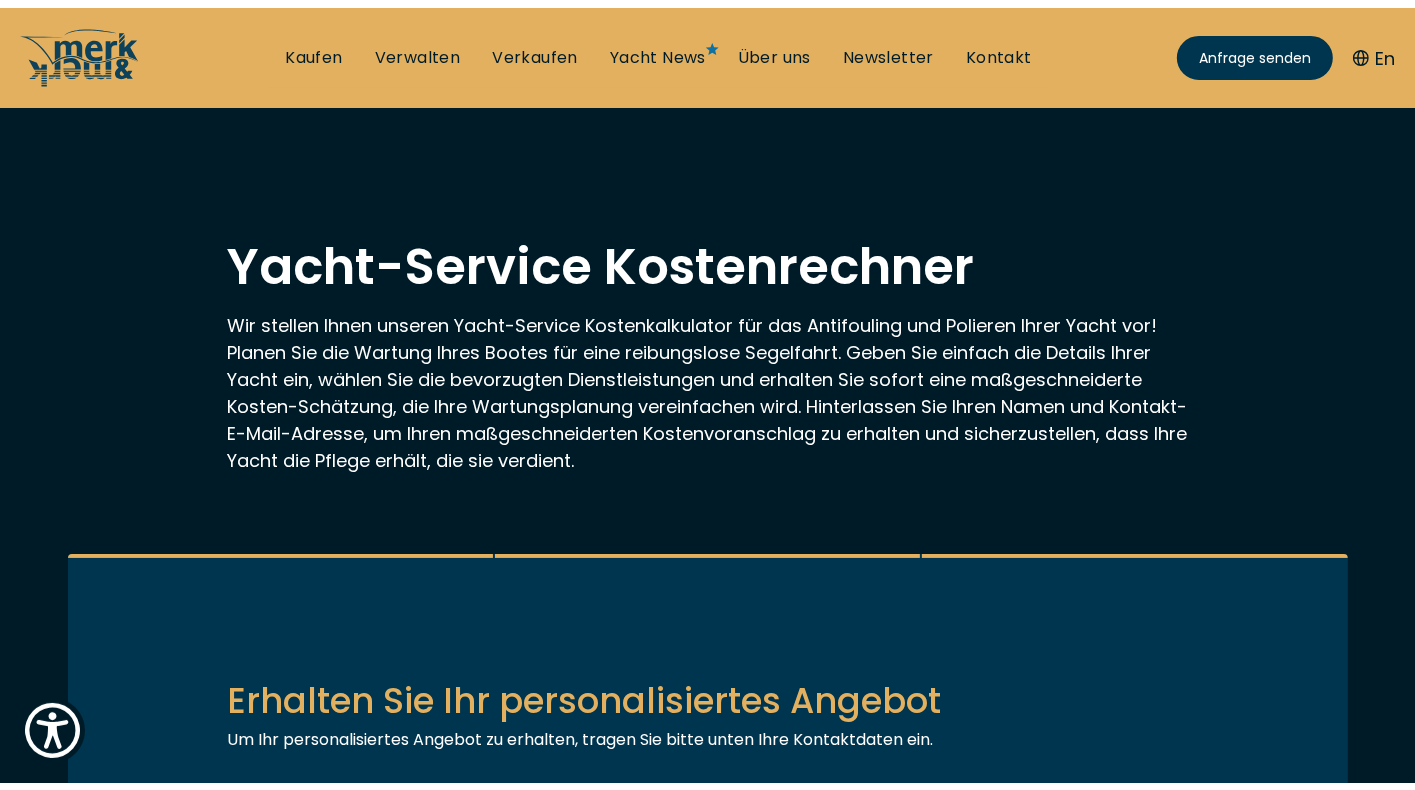 scroll, scrollTop: 0, scrollLeft: 0, axis: both 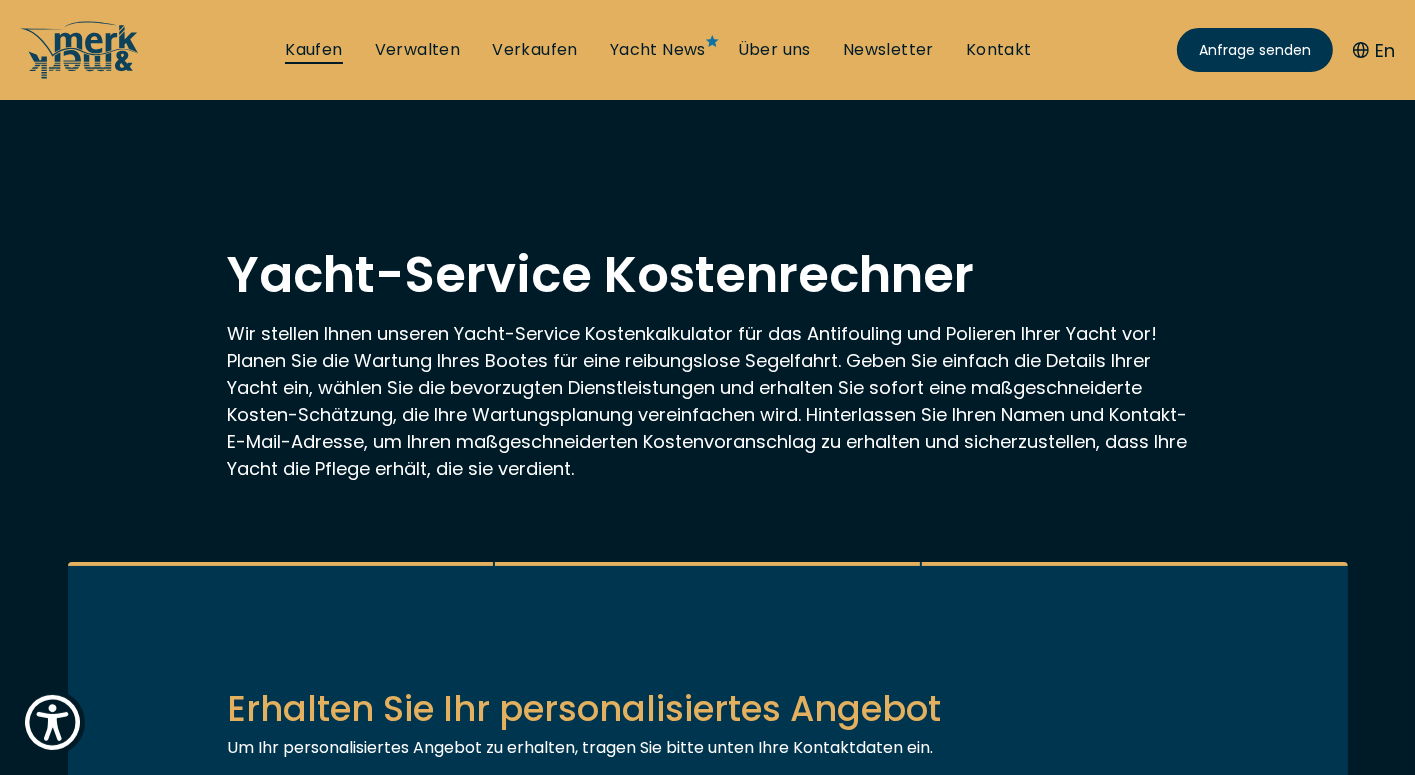 click on "Kaufen" at bounding box center (313, 50) 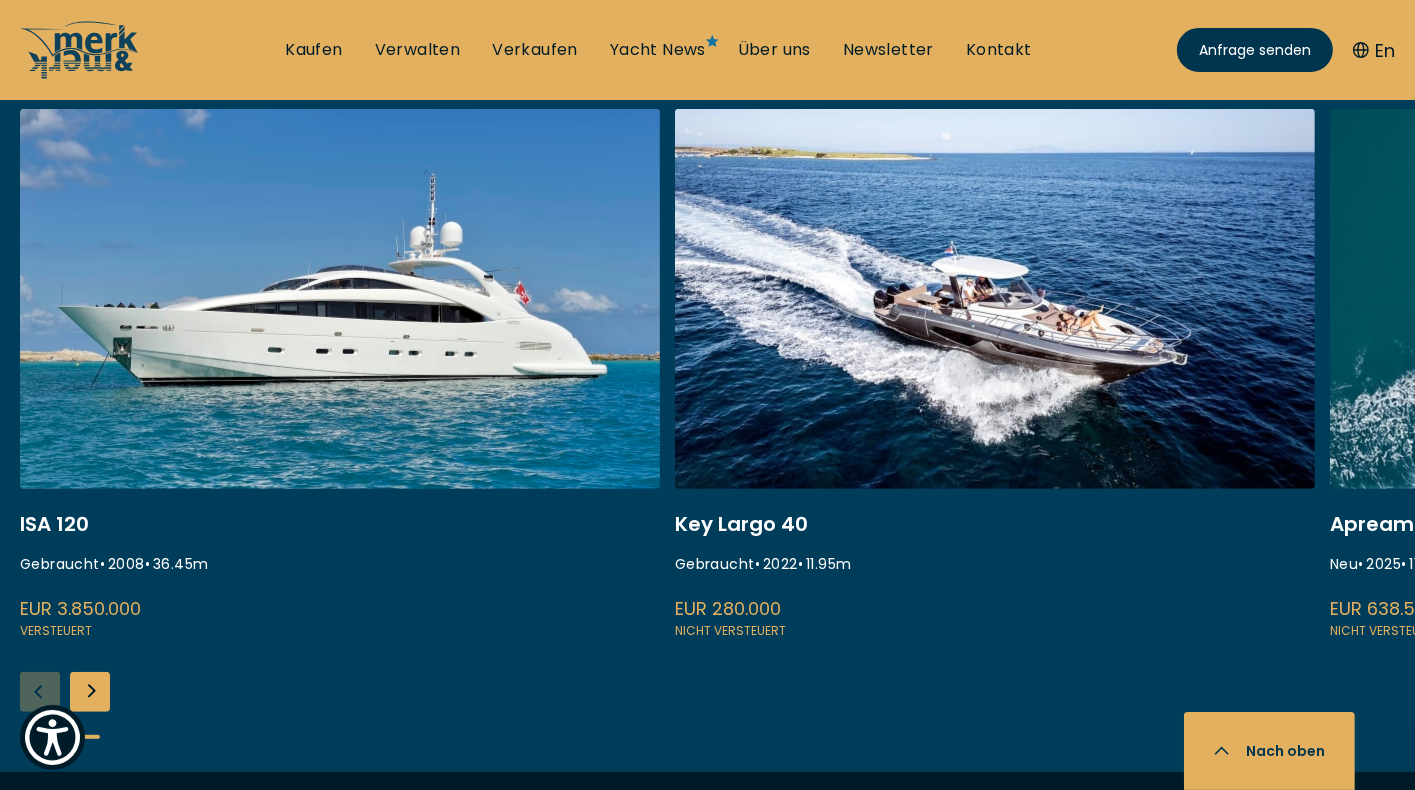 scroll, scrollTop: 900, scrollLeft: 0, axis: vertical 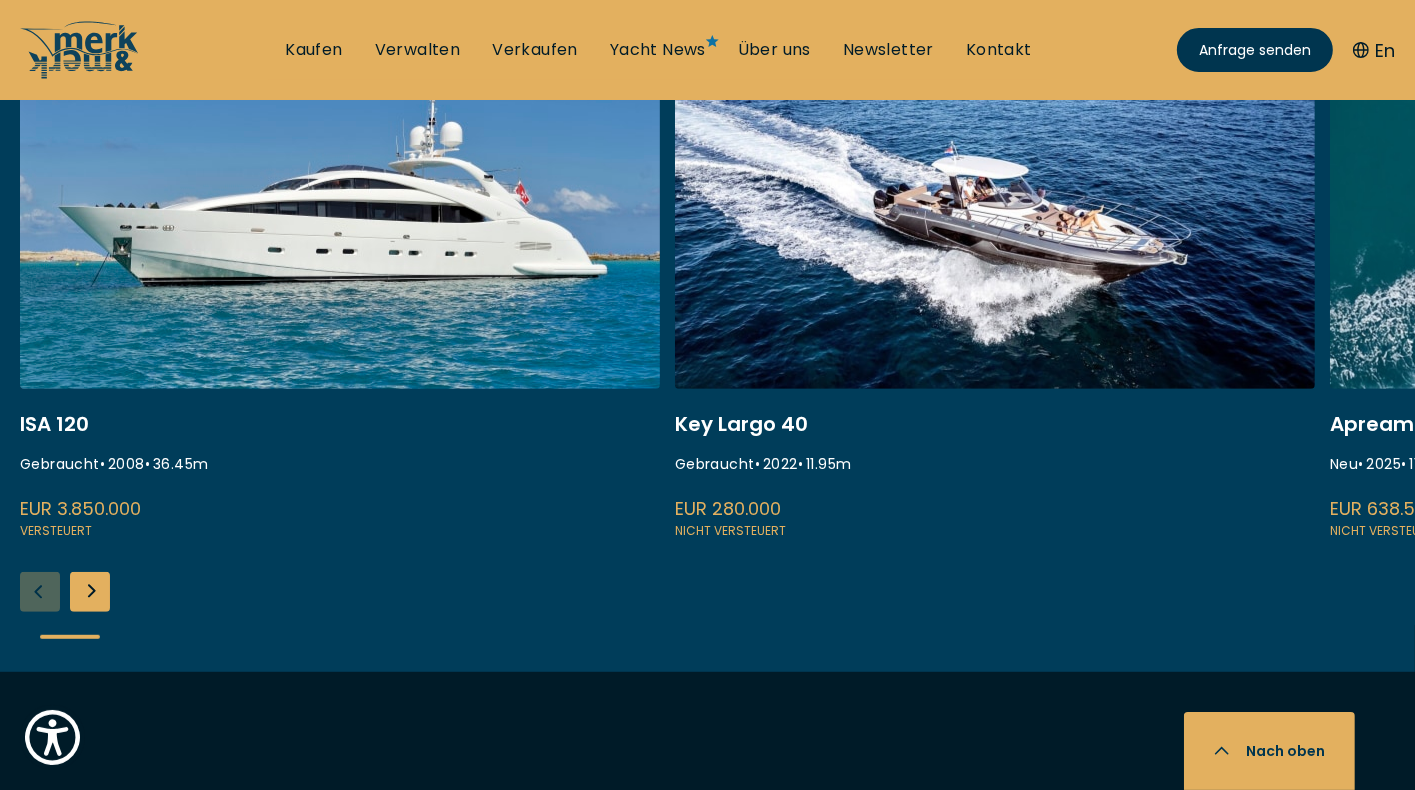 click at bounding box center (340, 275) 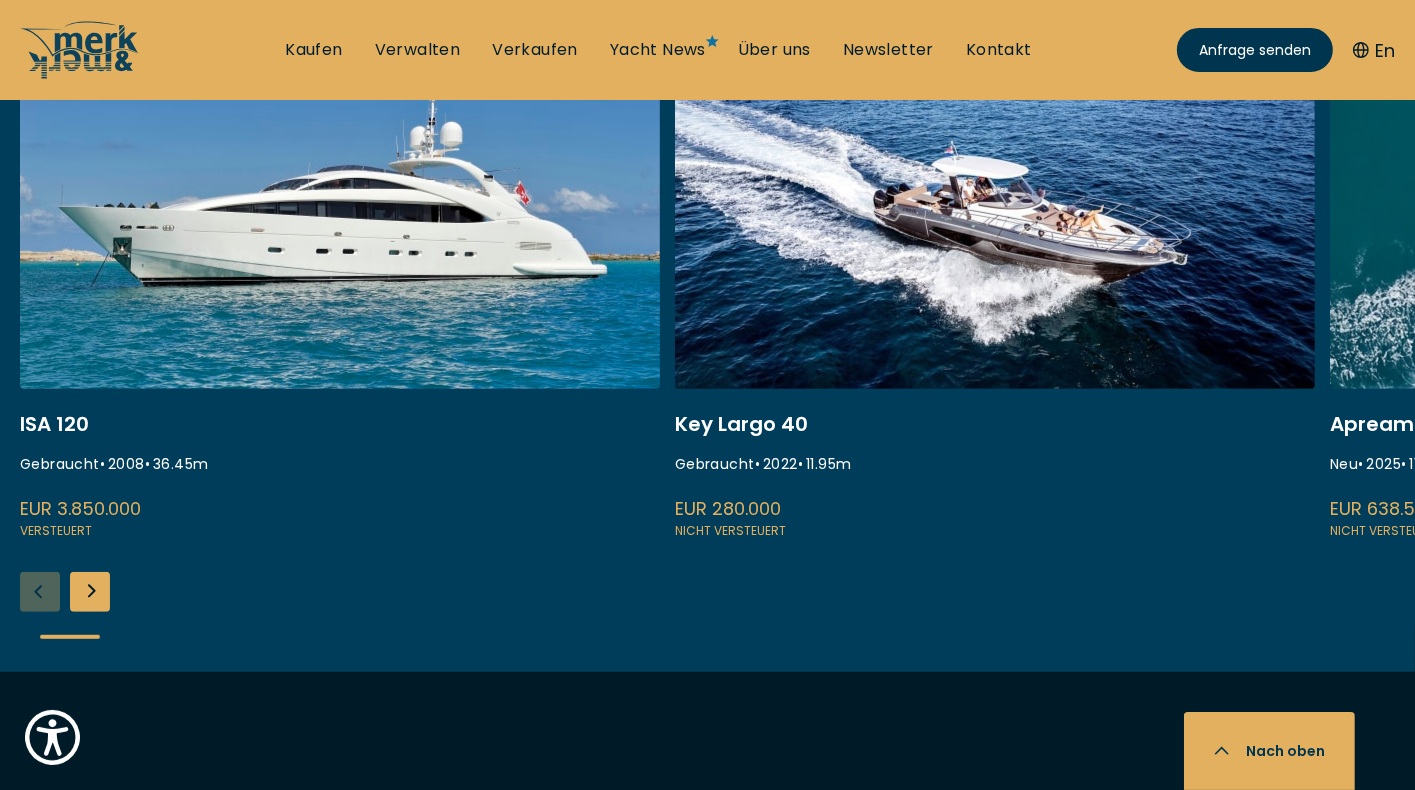 click at bounding box center [340, 275] 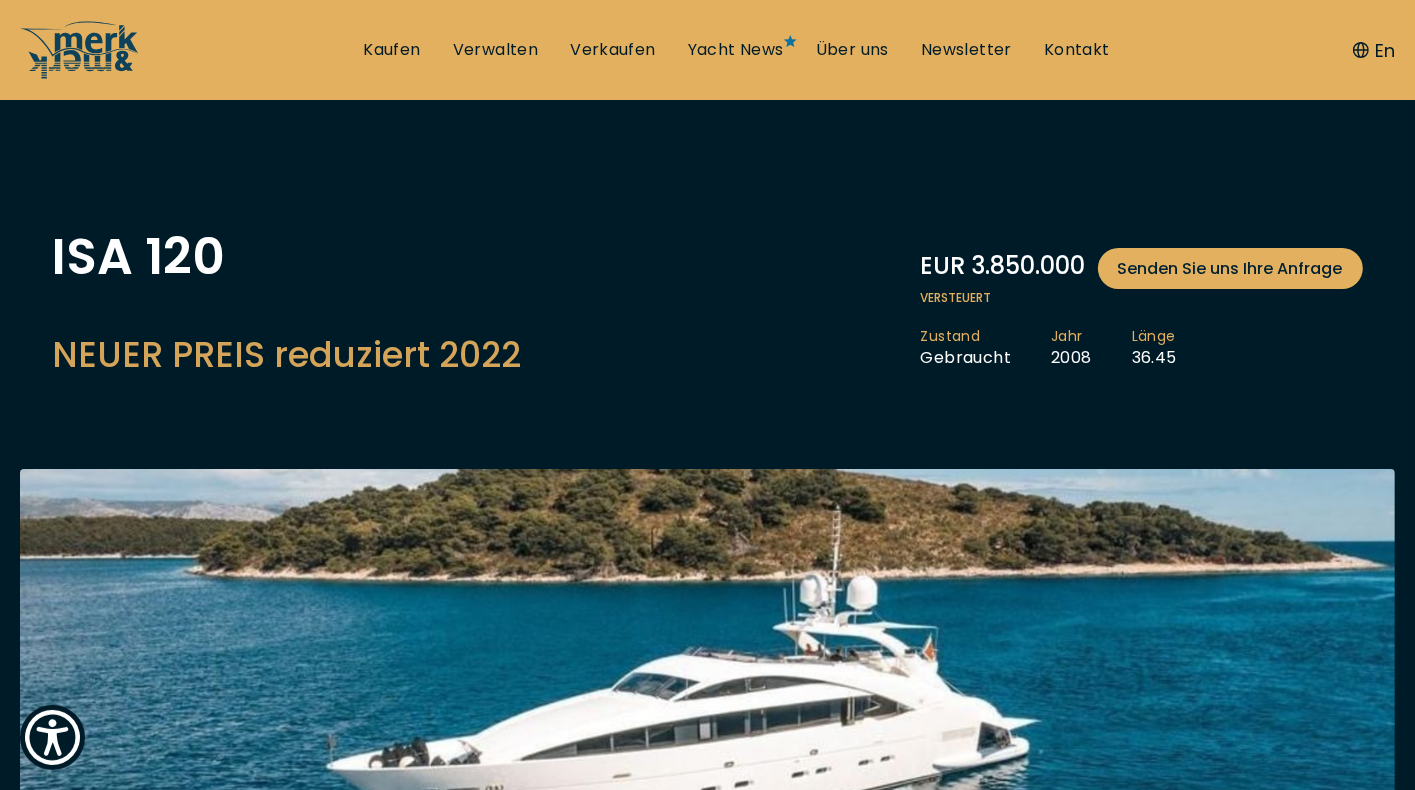 scroll, scrollTop: 0, scrollLeft: 0, axis: both 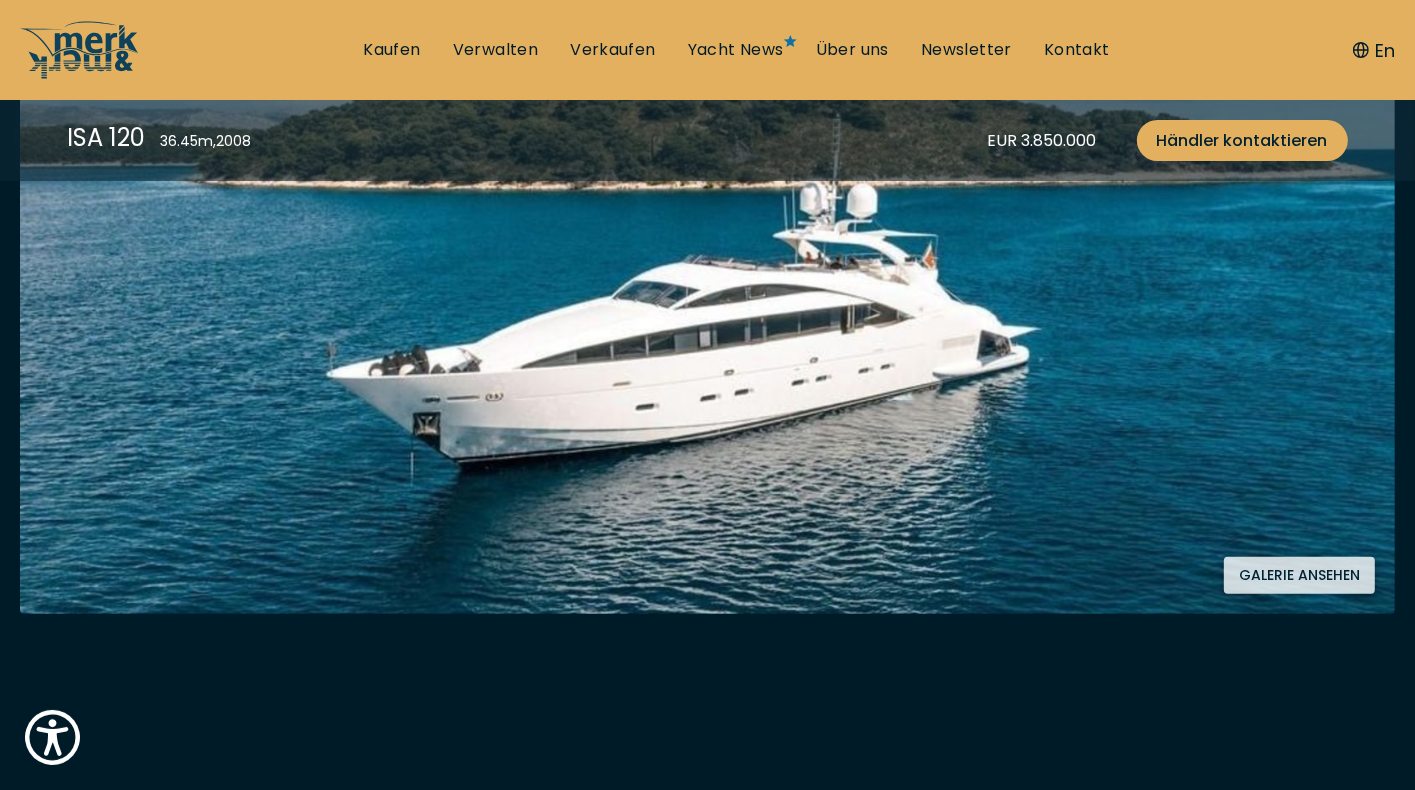 click on "Galerie ansehen" at bounding box center (1299, 575) 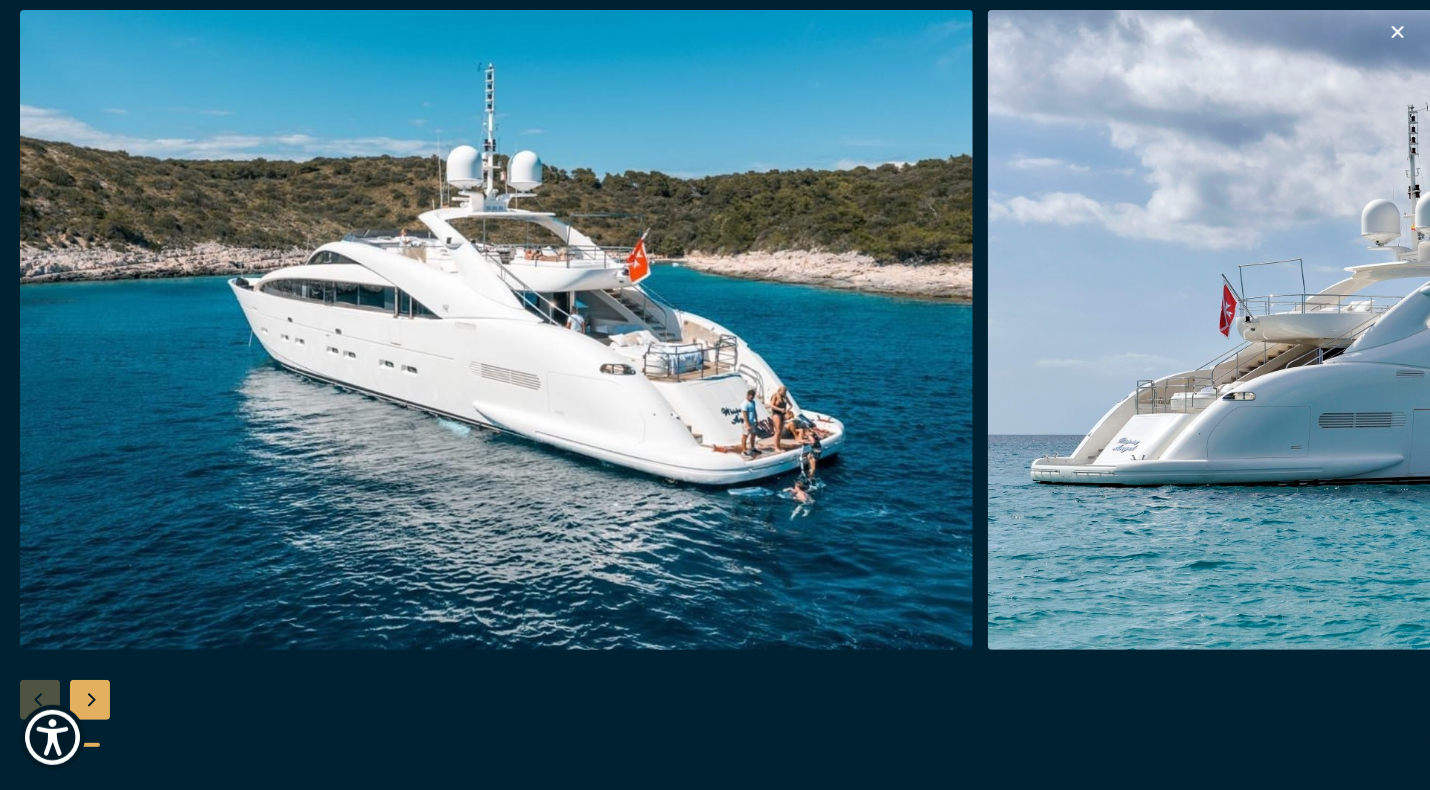 click at bounding box center [1464, 330] 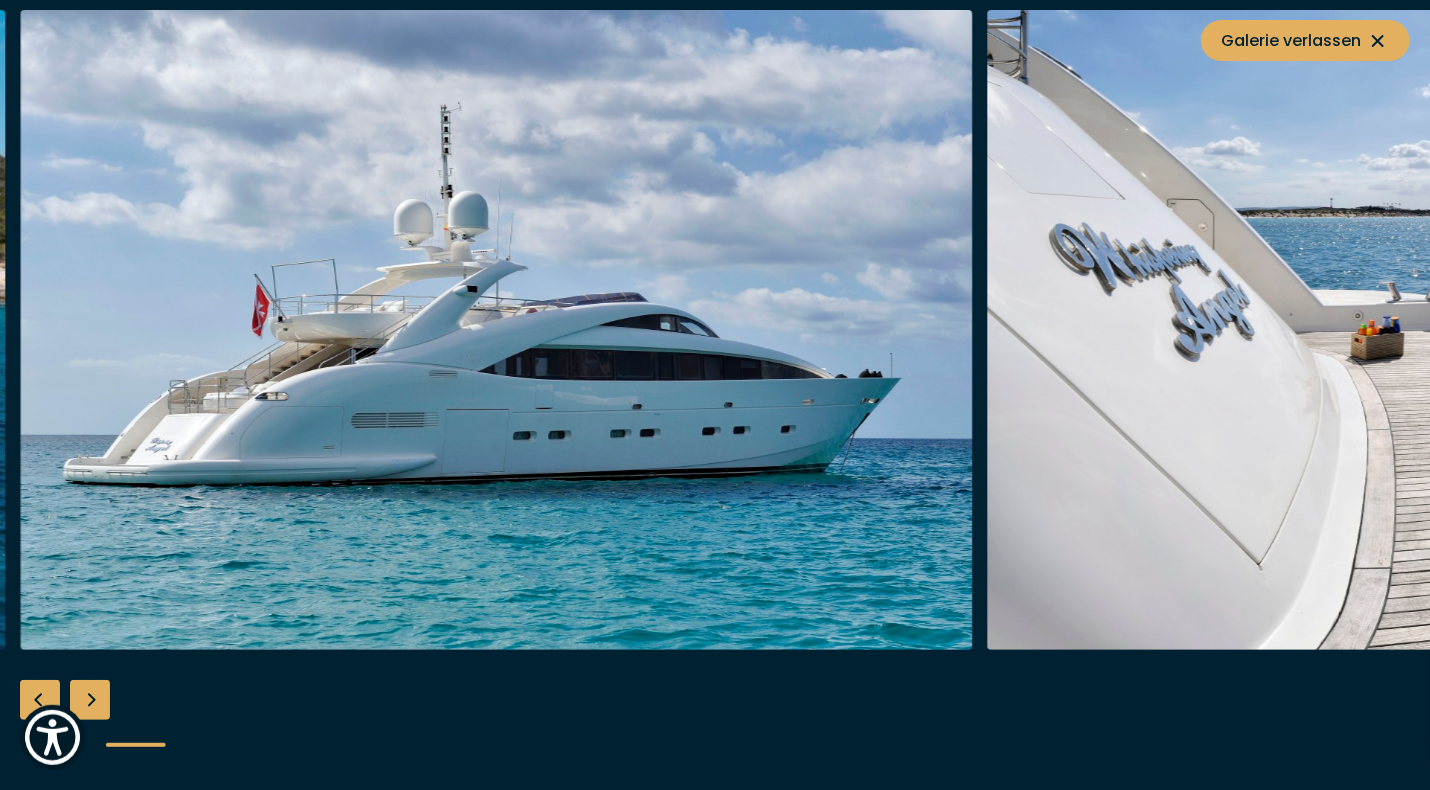 click at bounding box center (1464, 330) 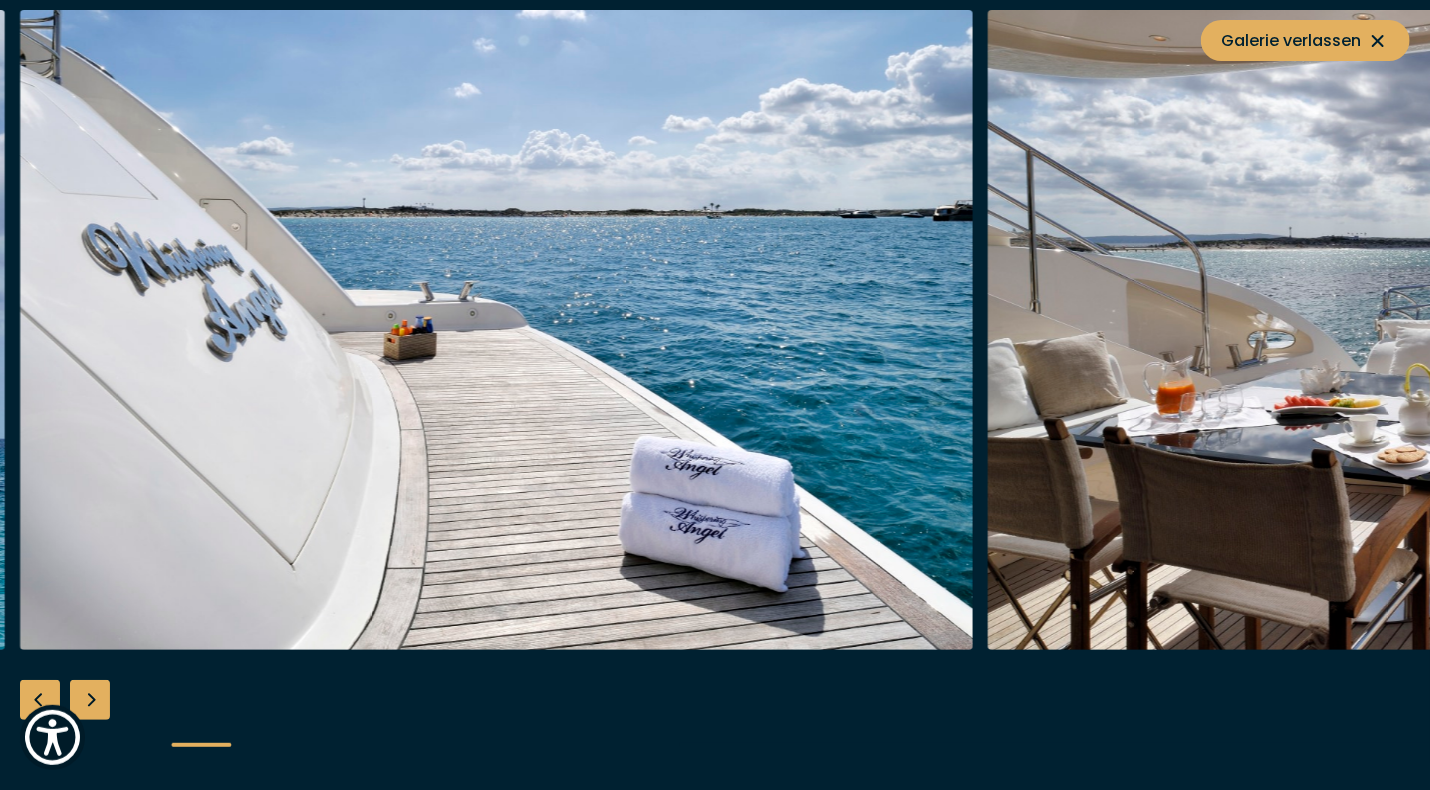 click at bounding box center (90, 700) 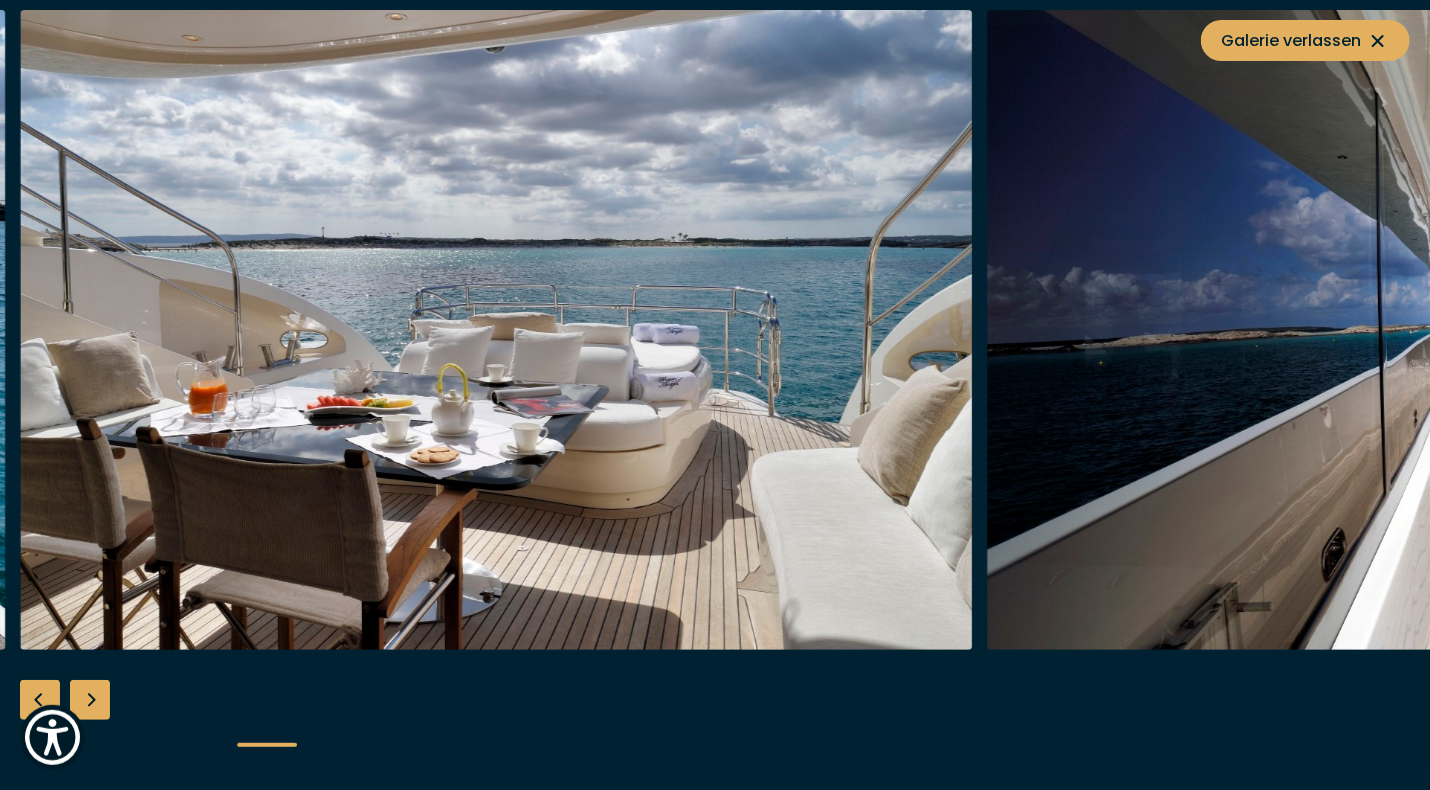 click at bounding box center (90, 700) 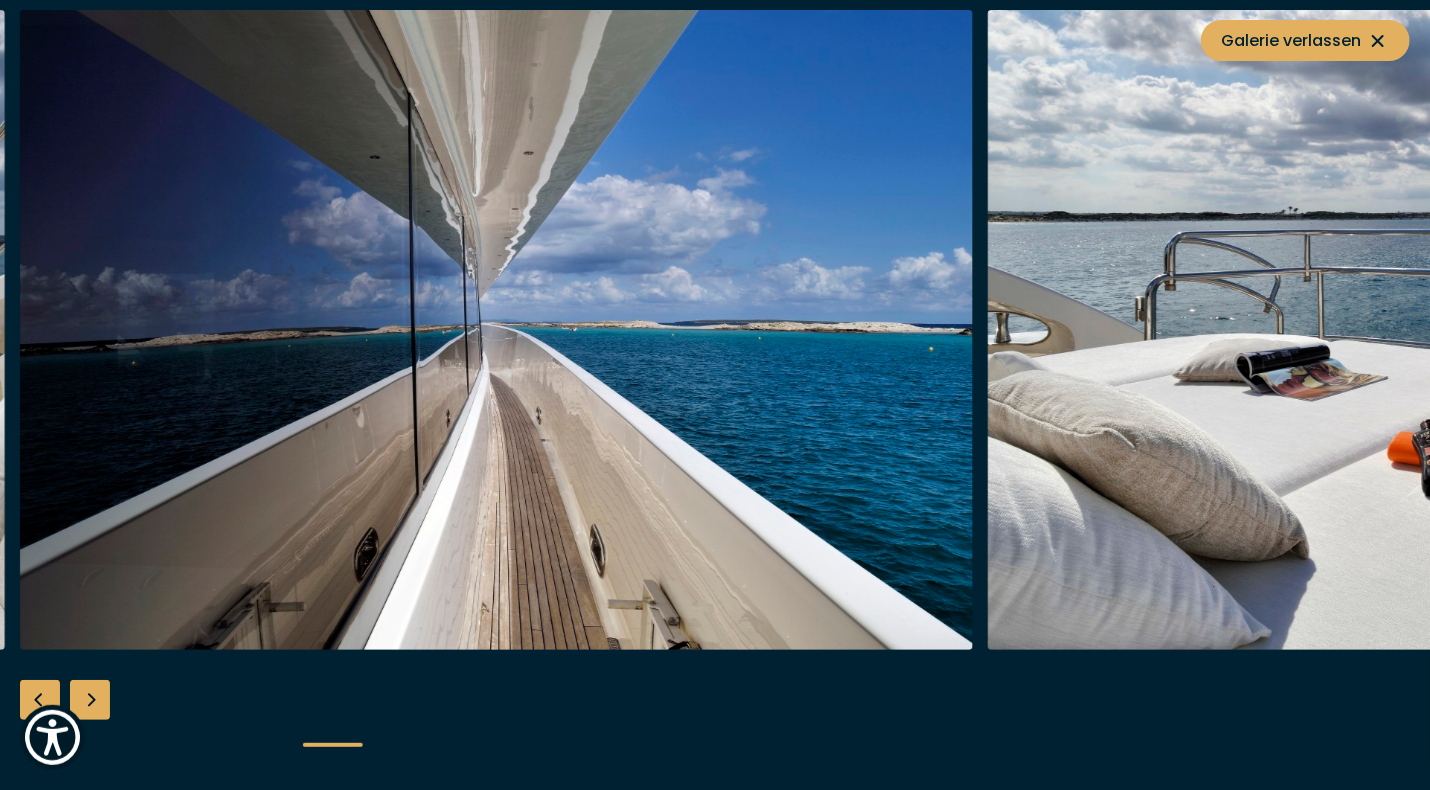click at bounding box center (90, 700) 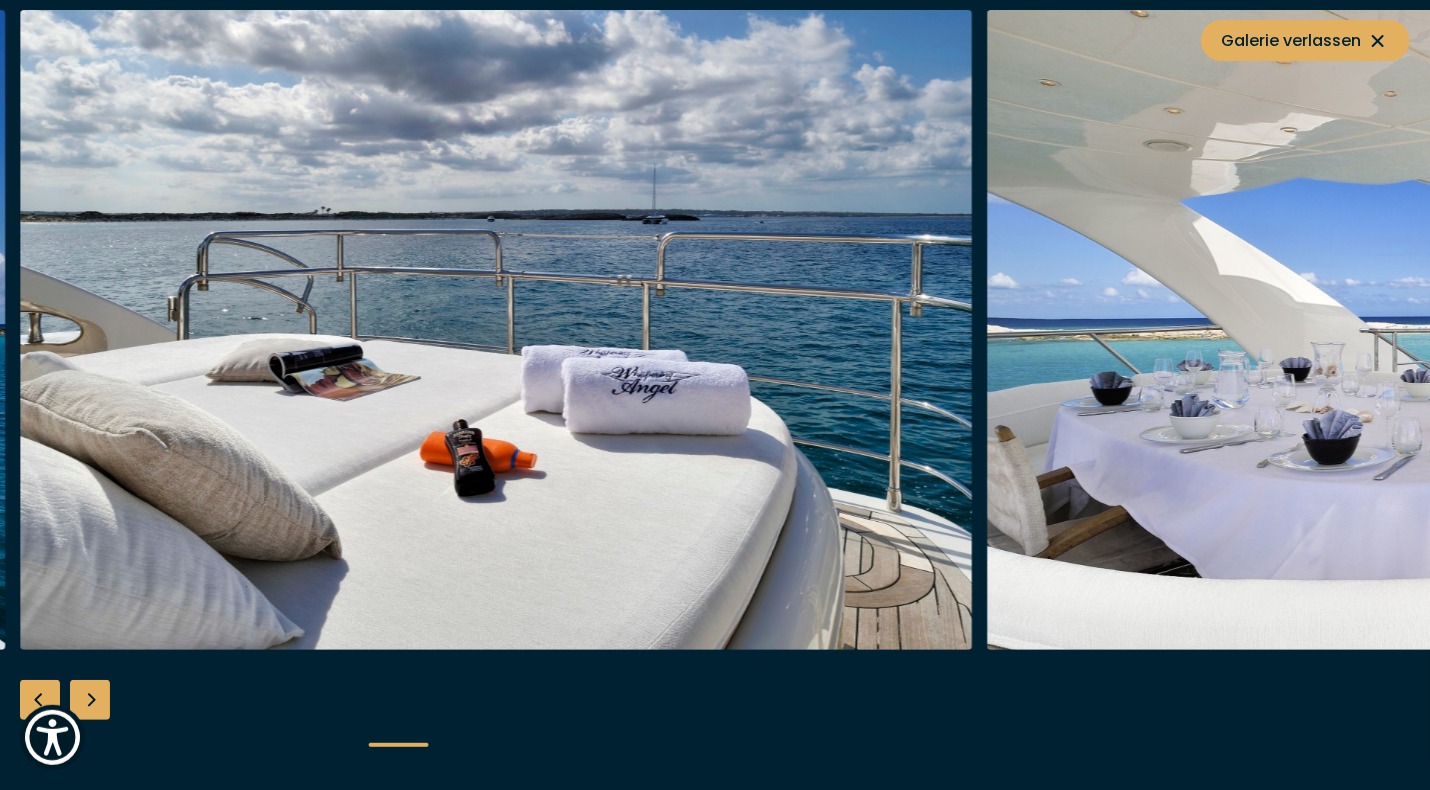 click at bounding box center (90, 700) 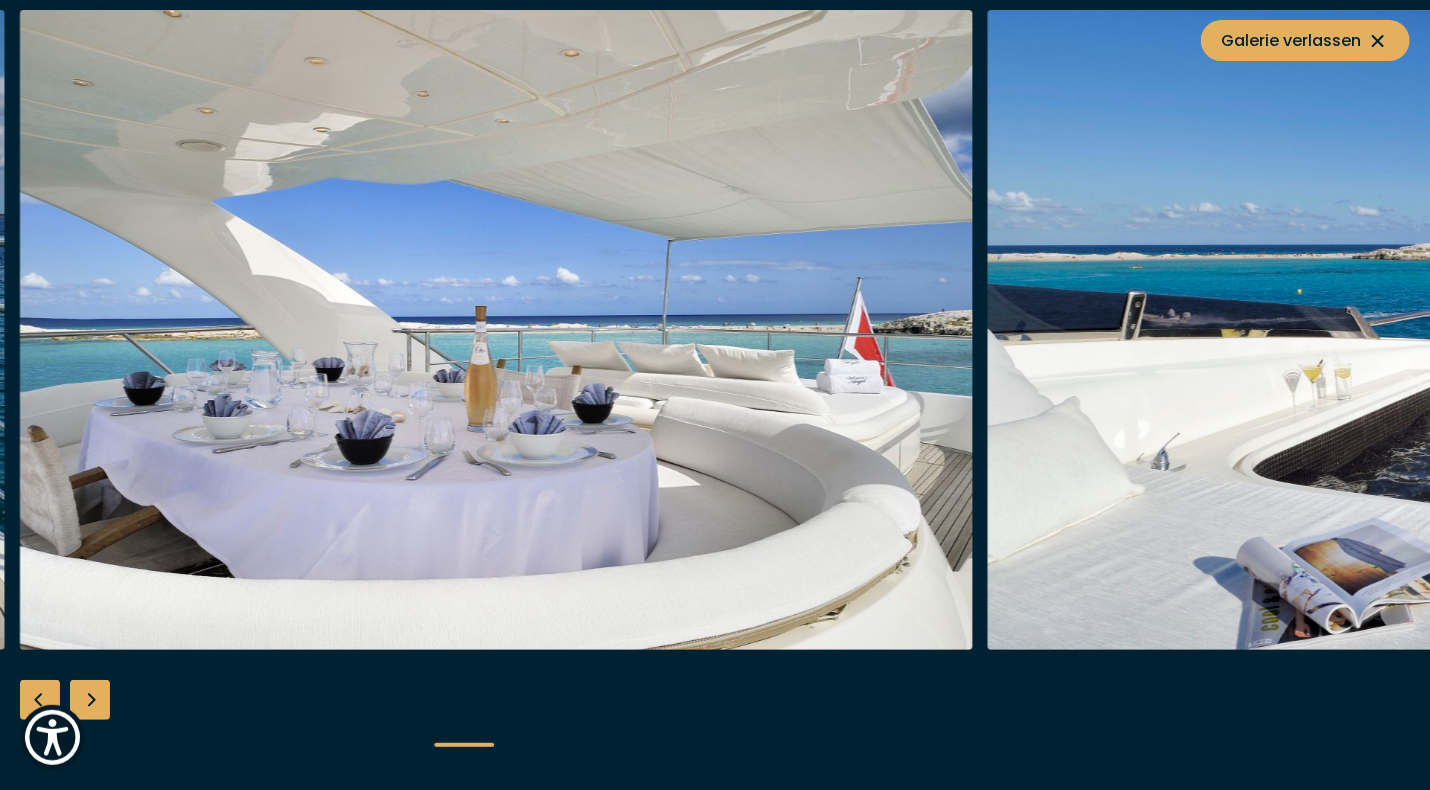 click at bounding box center (90, 700) 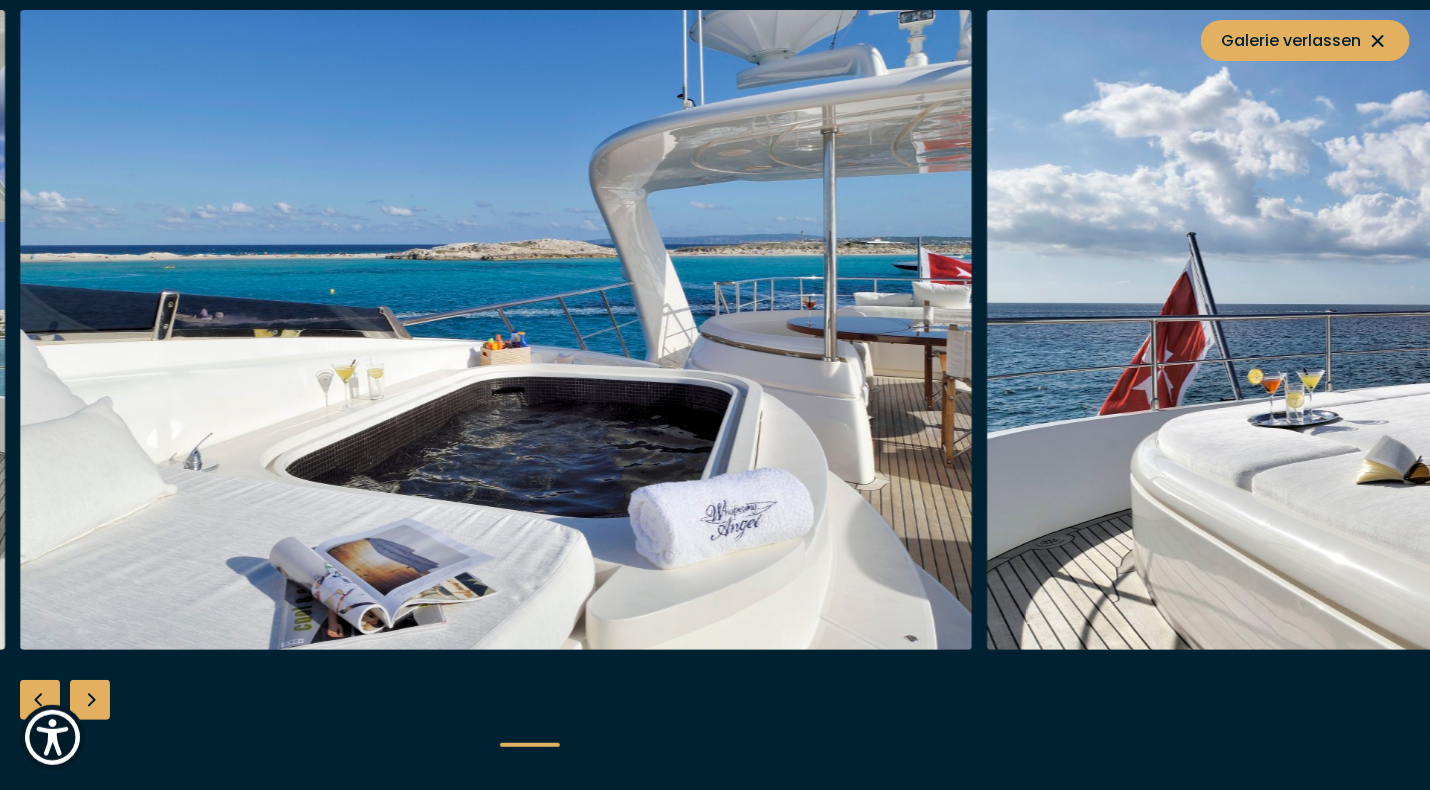 click at bounding box center (90, 700) 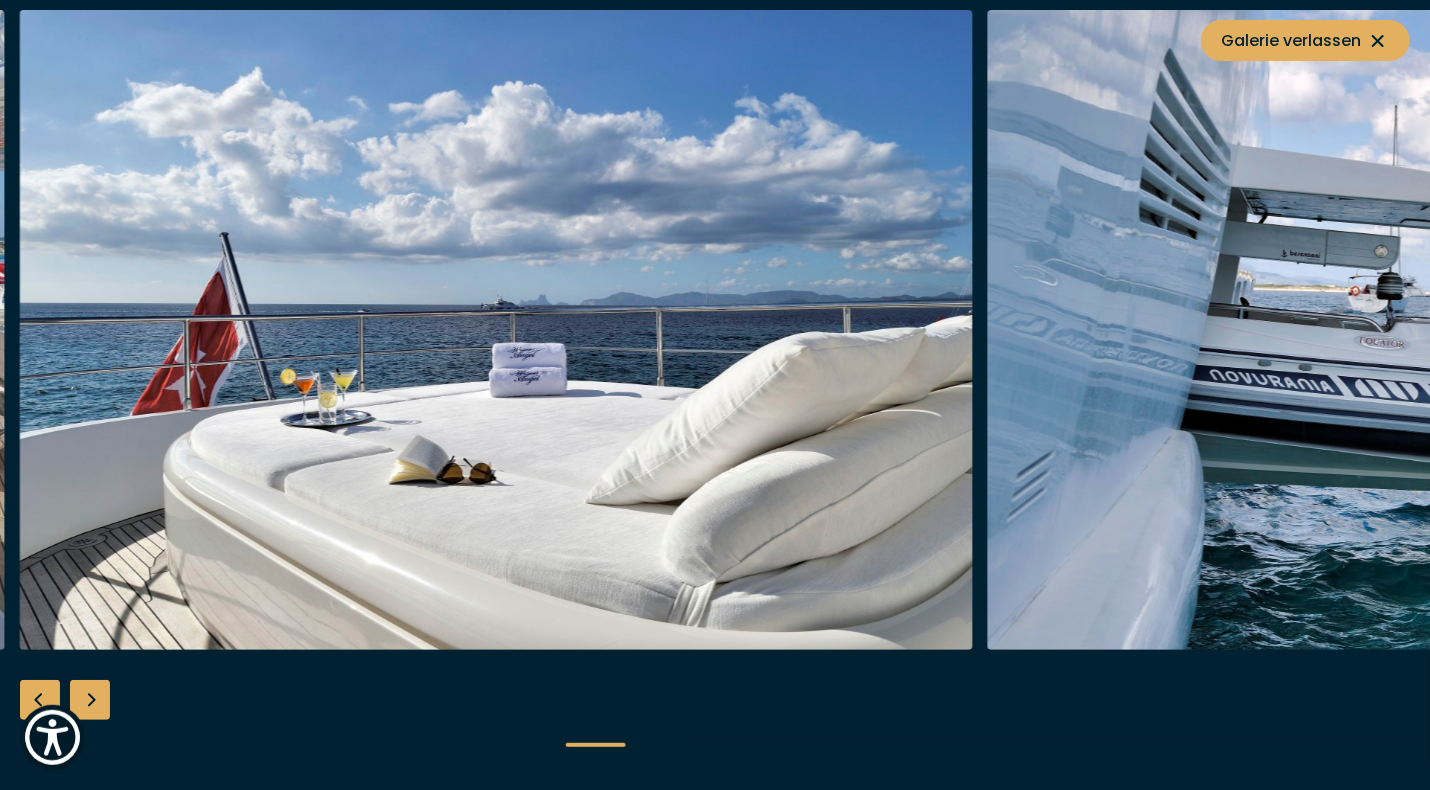 click at bounding box center [90, 700] 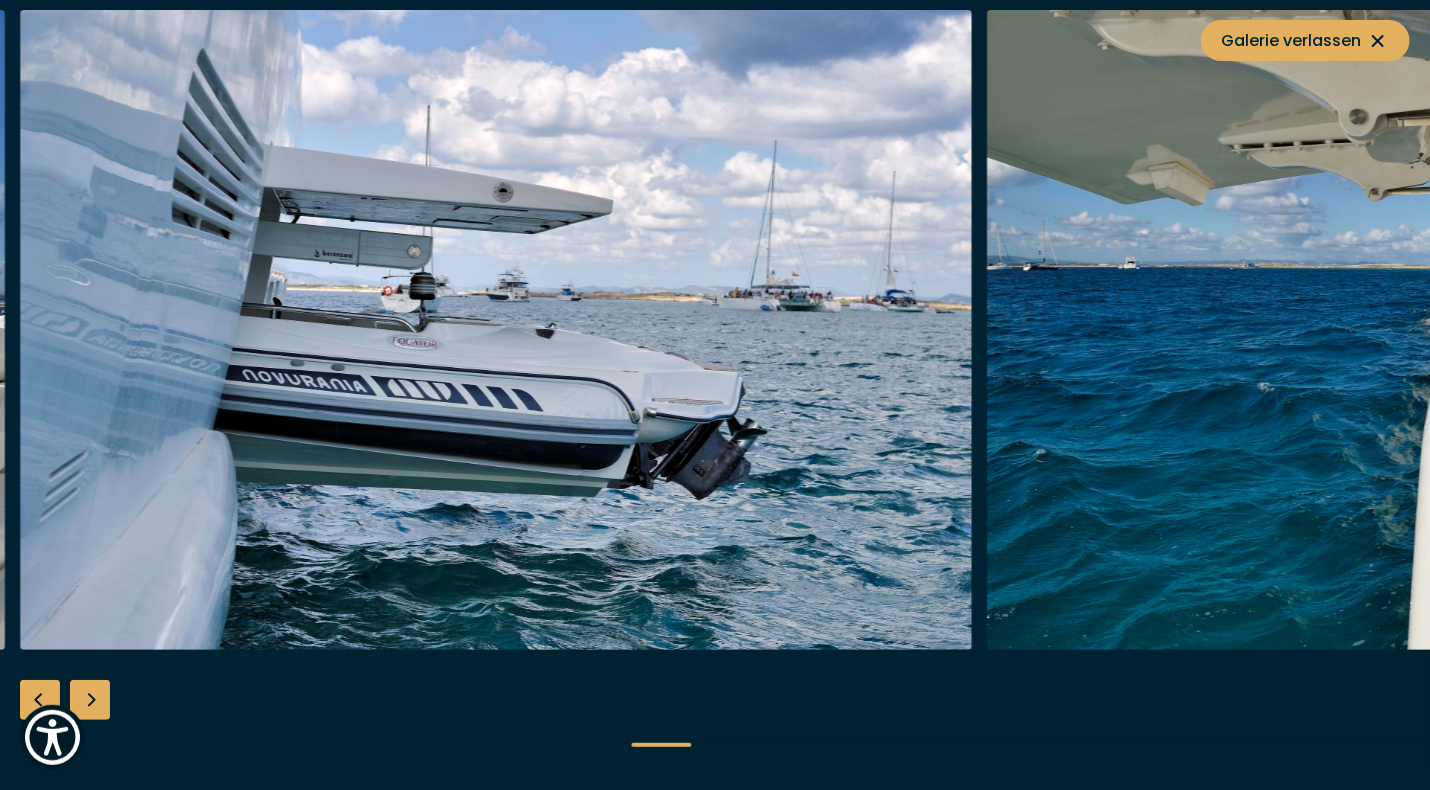 click at bounding box center [90, 700] 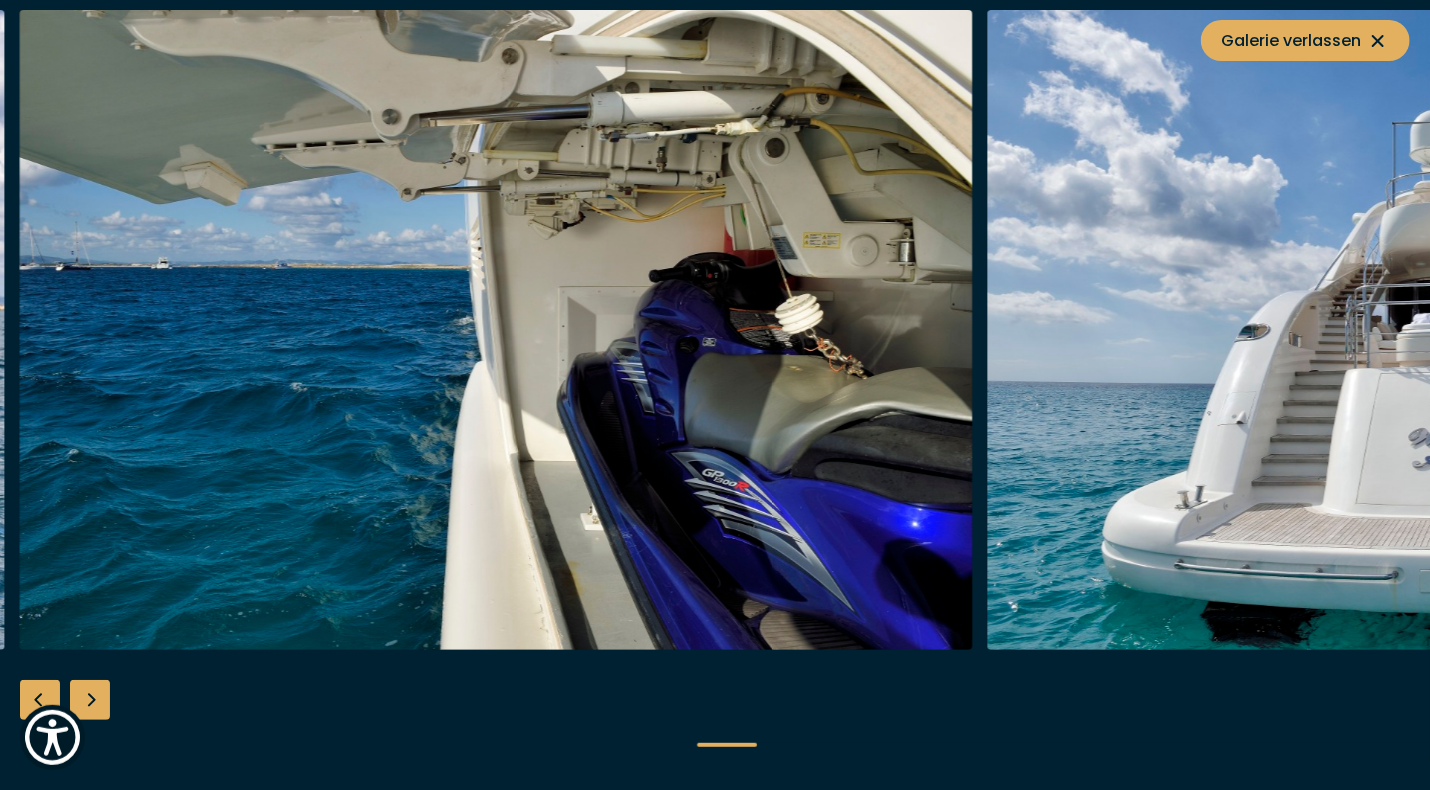 click at bounding box center (90, 700) 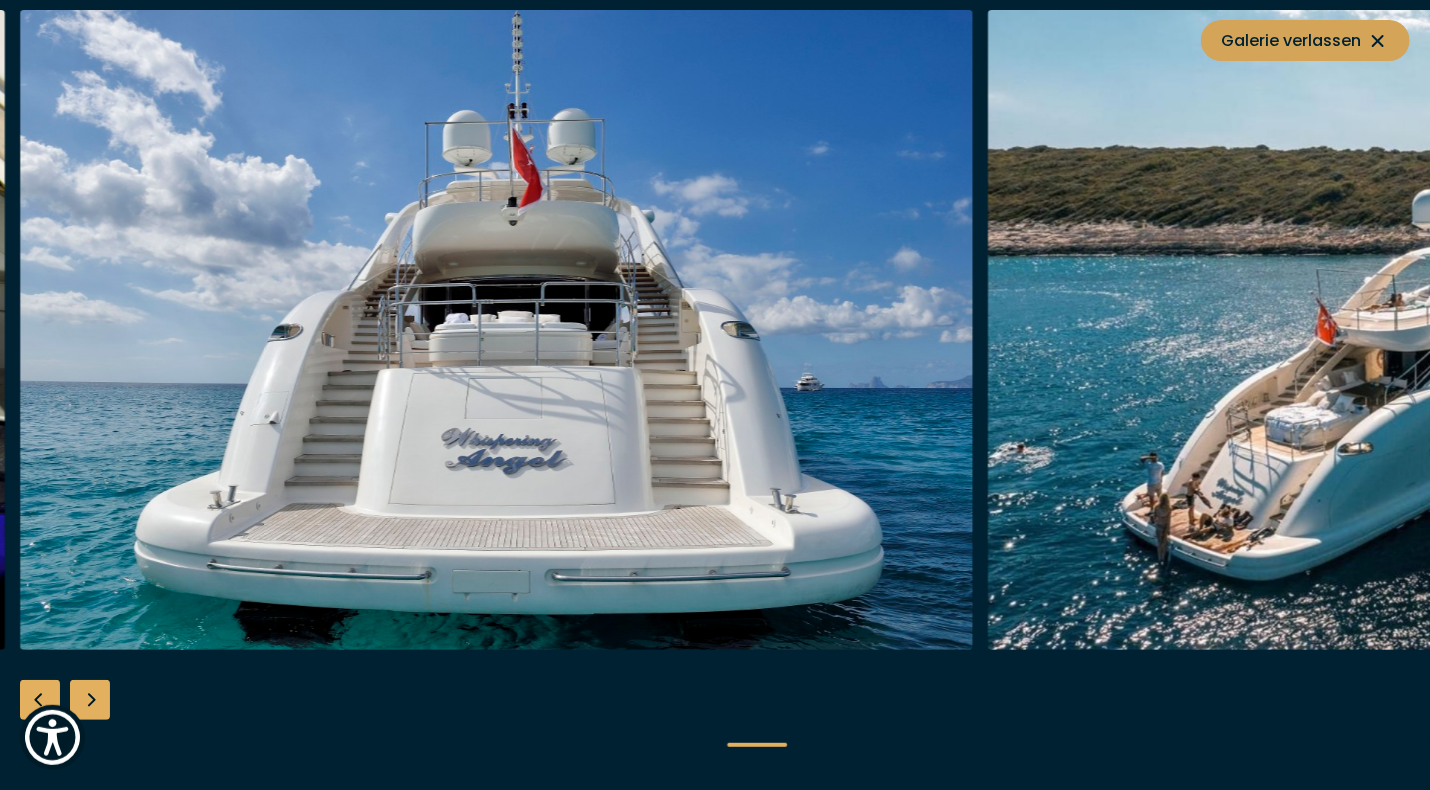 click 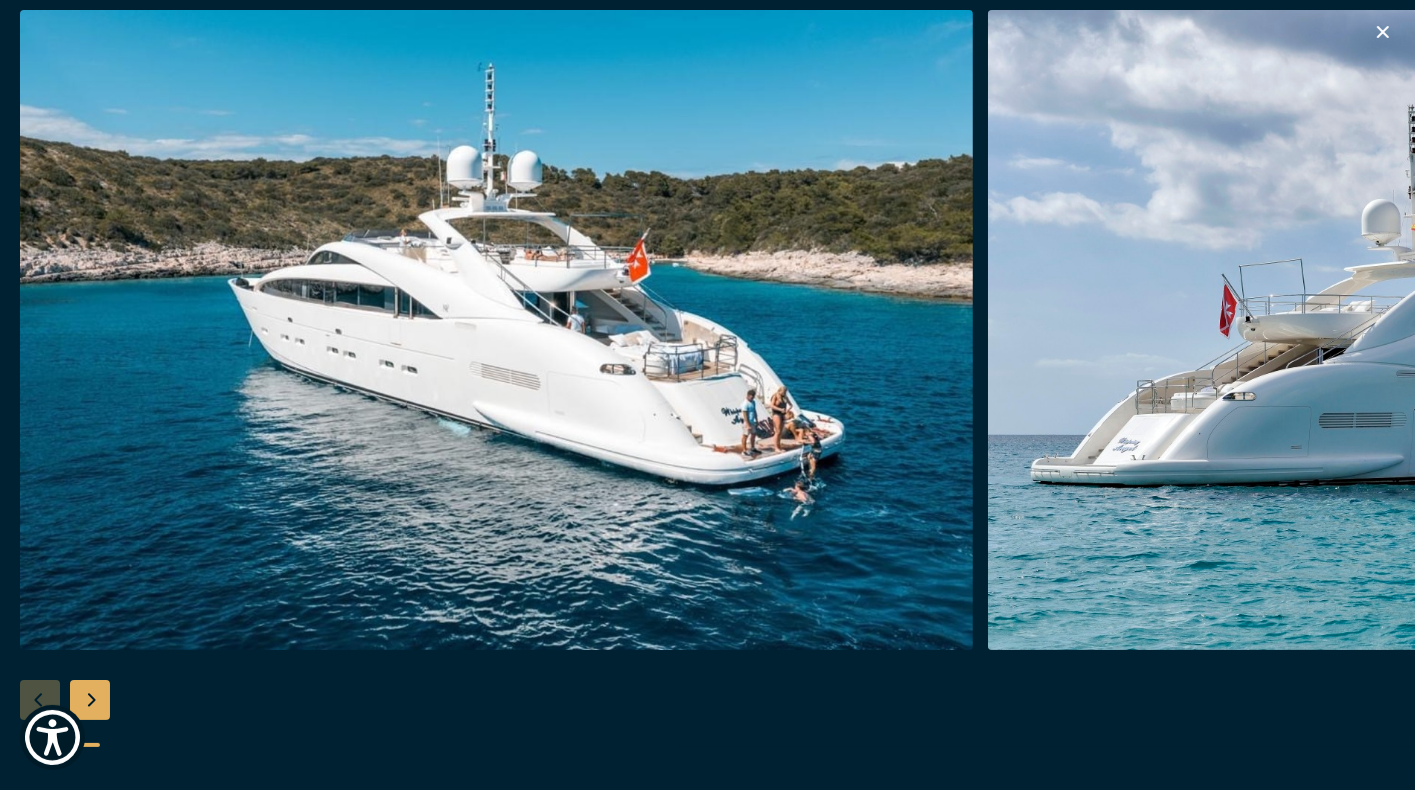scroll, scrollTop: 1200, scrollLeft: 0, axis: vertical 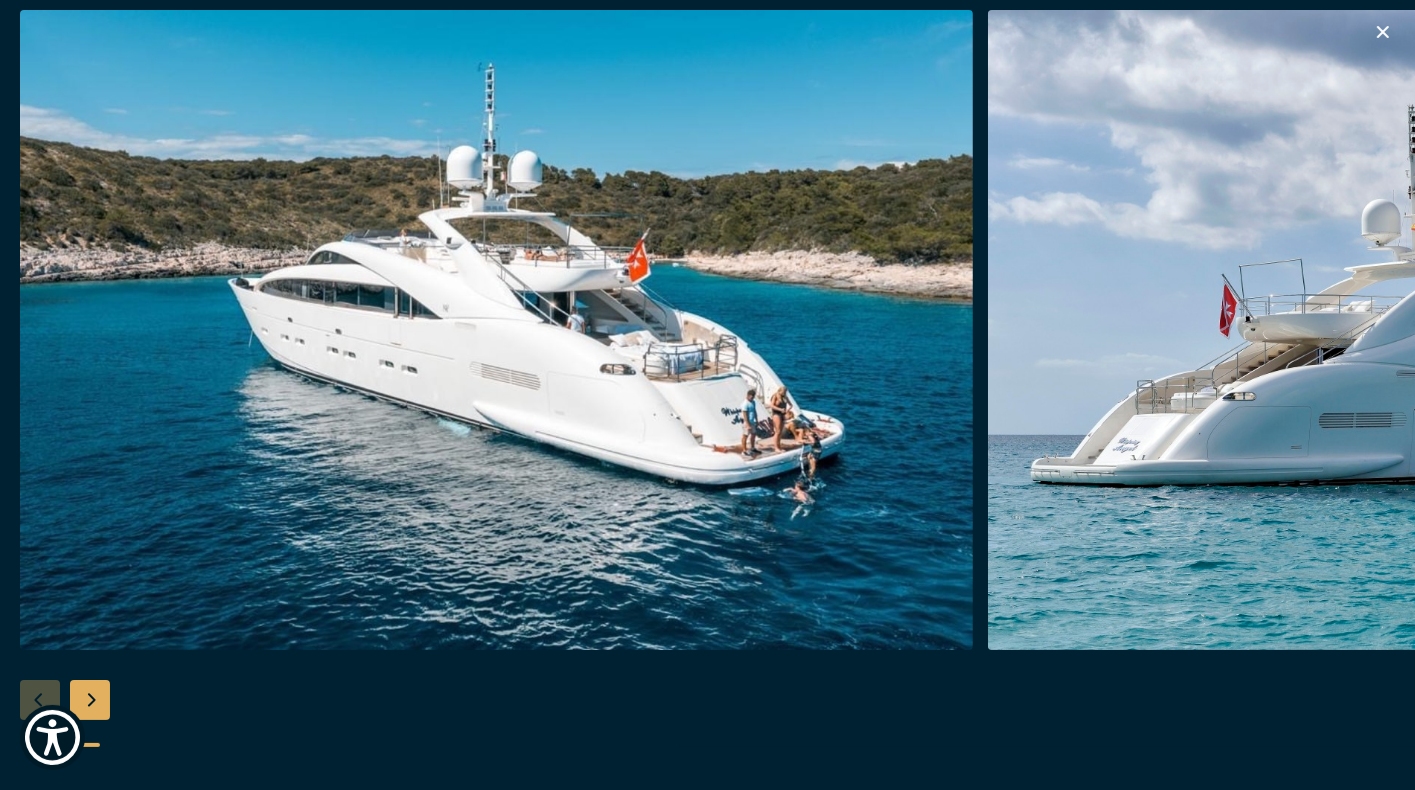 click 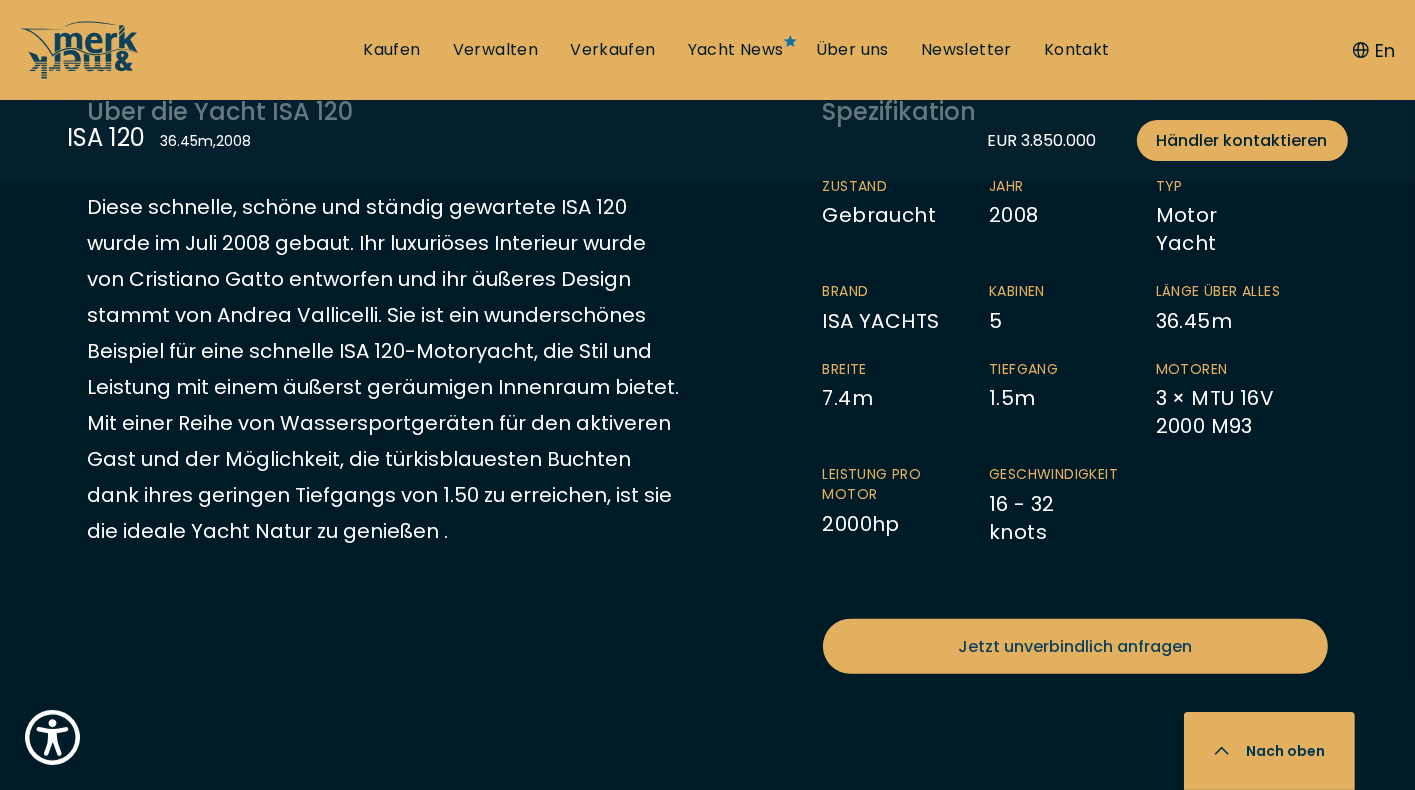 scroll, scrollTop: 1000, scrollLeft: 0, axis: vertical 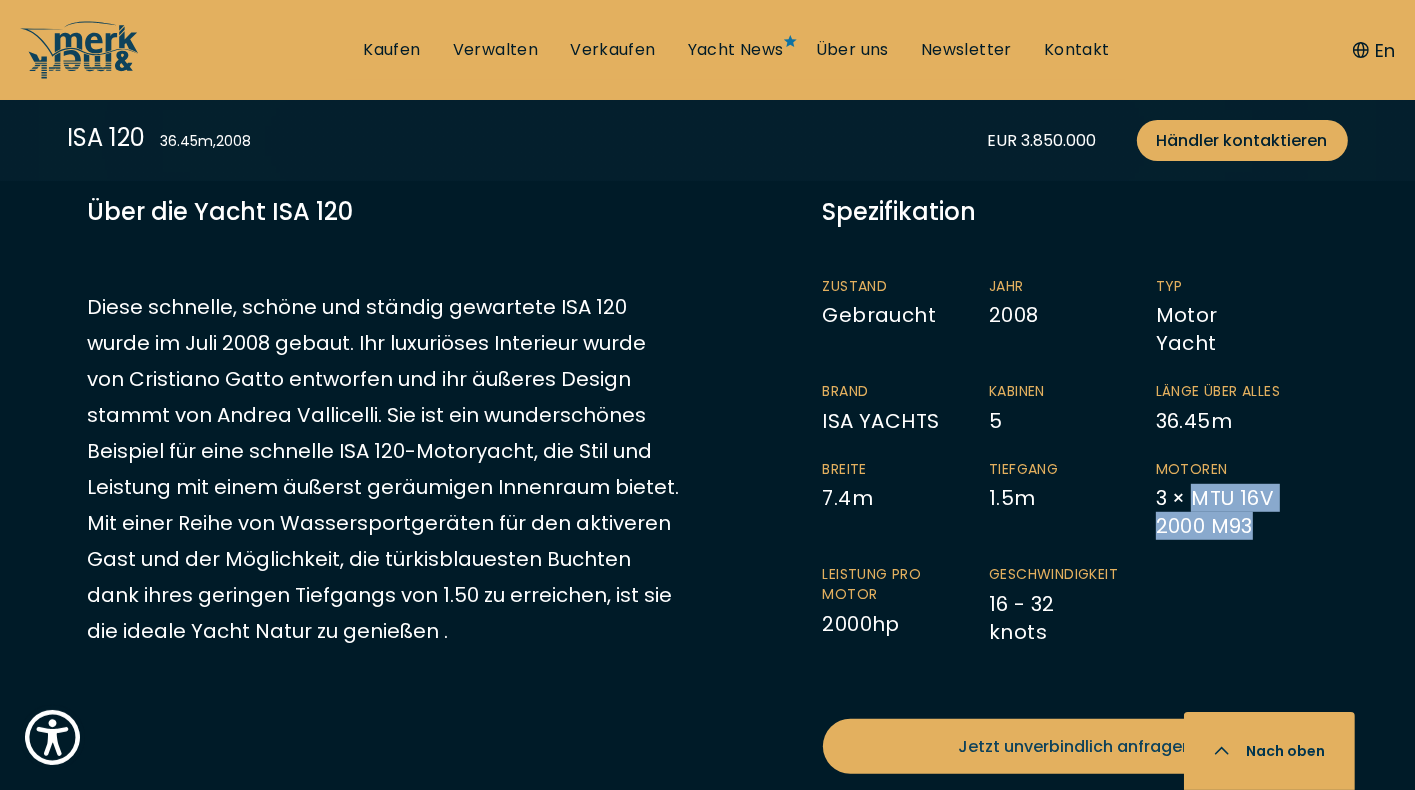drag, startPoint x: 1197, startPoint y: 488, endPoint x: 1268, endPoint y: 513, distance: 75.272835 